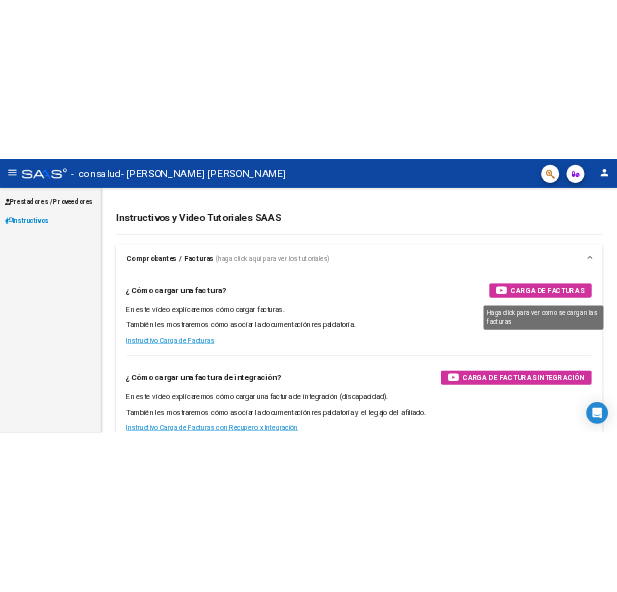 scroll, scrollTop: 0, scrollLeft: 0, axis: both 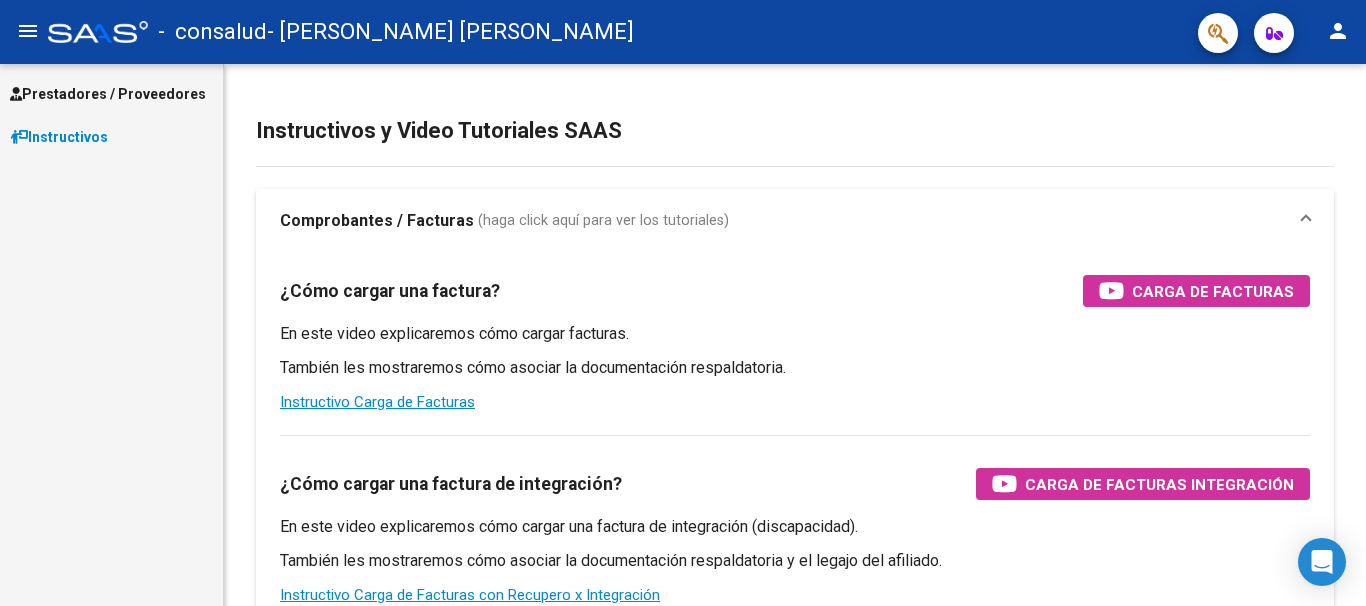 click on "Prestadores / Proveedores" at bounding box center [108, 94] 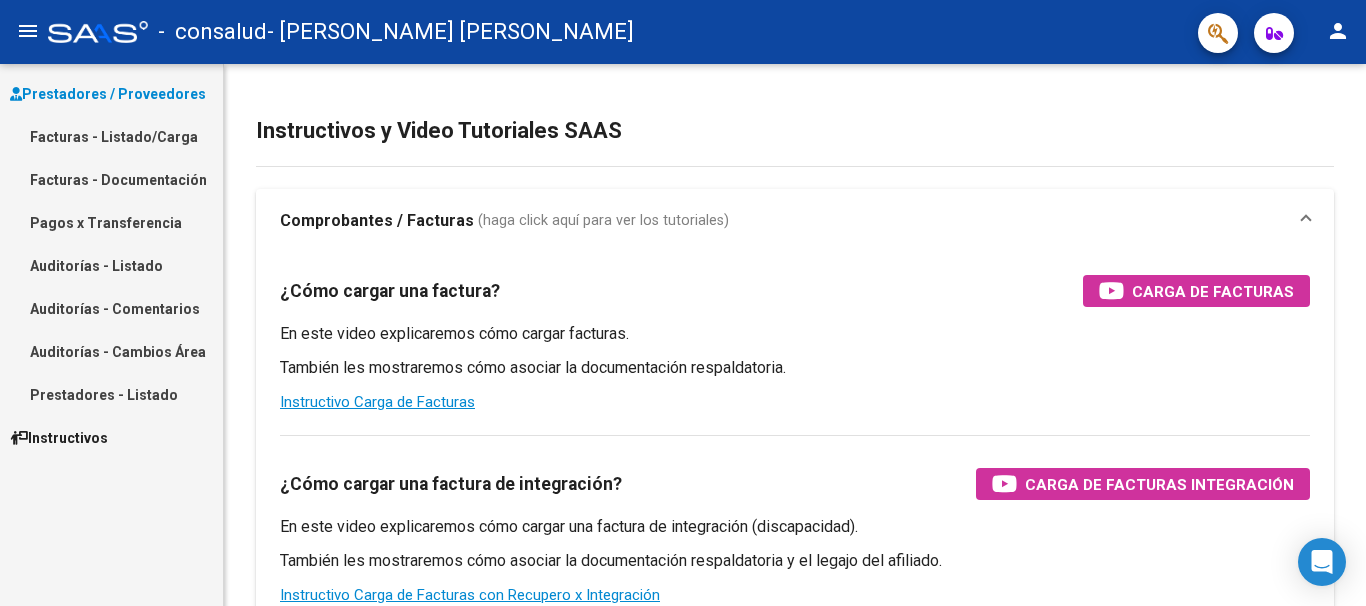 click on "Facturas - Documentación" at bounding box center [111, 179] 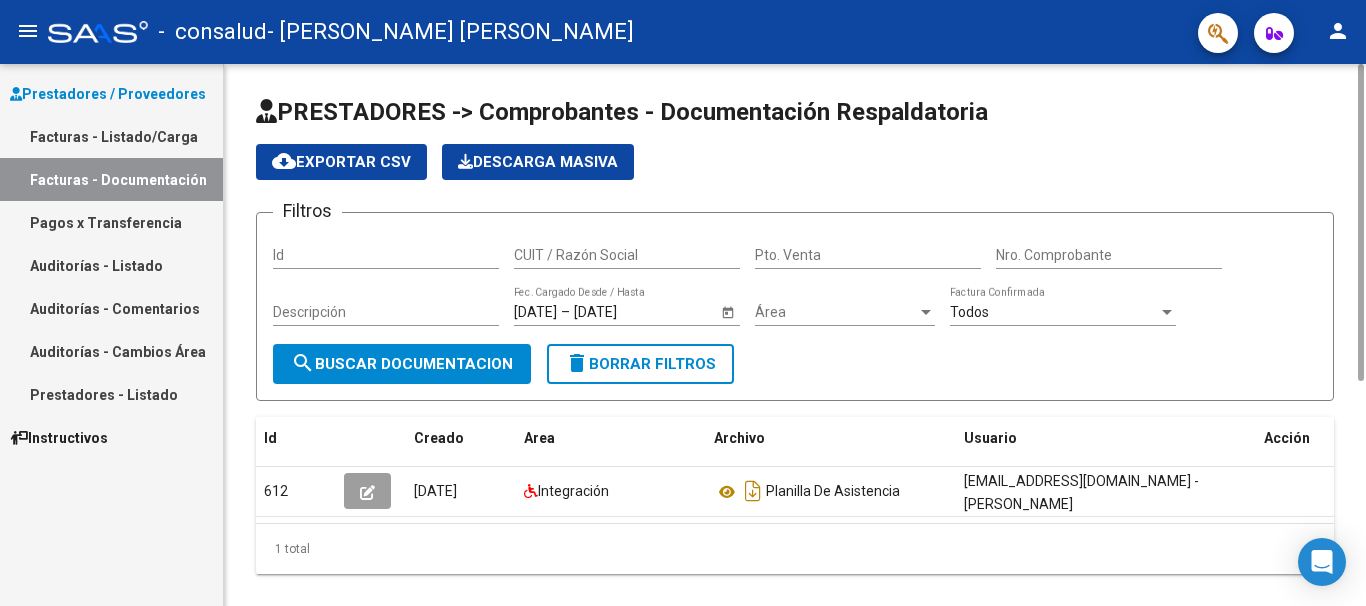 click on "Id" at bounding box center (386, 255) 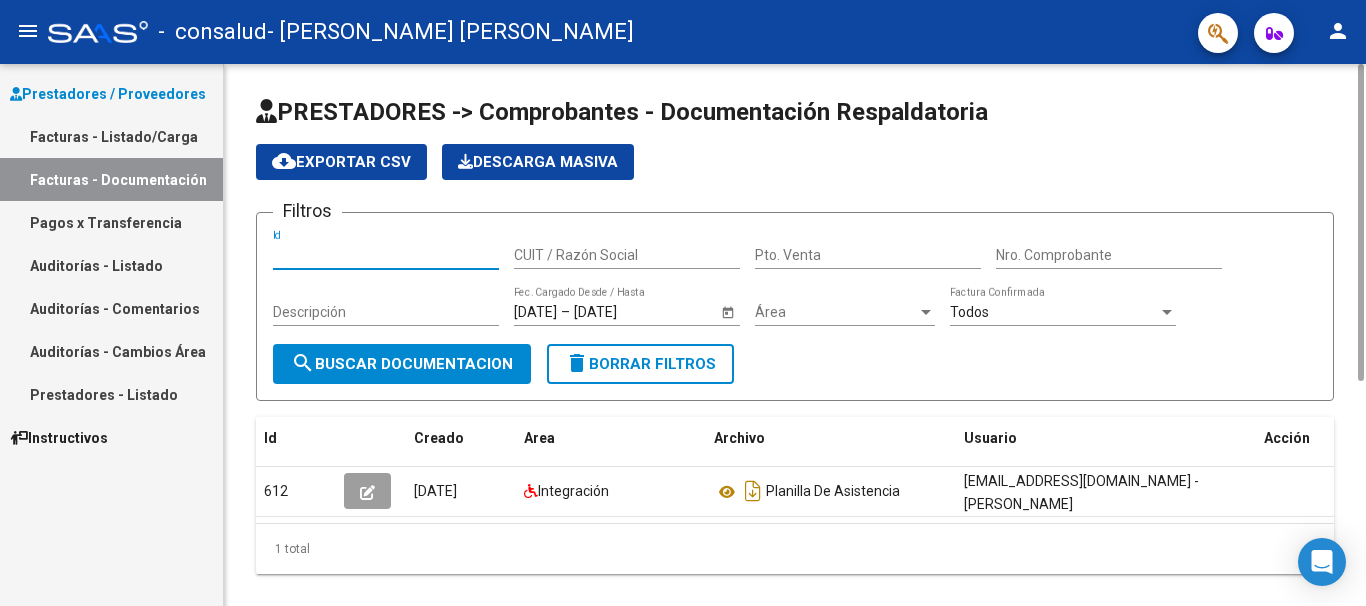 click on "CUIT / Razón Social" at bounding box center [627, 255] 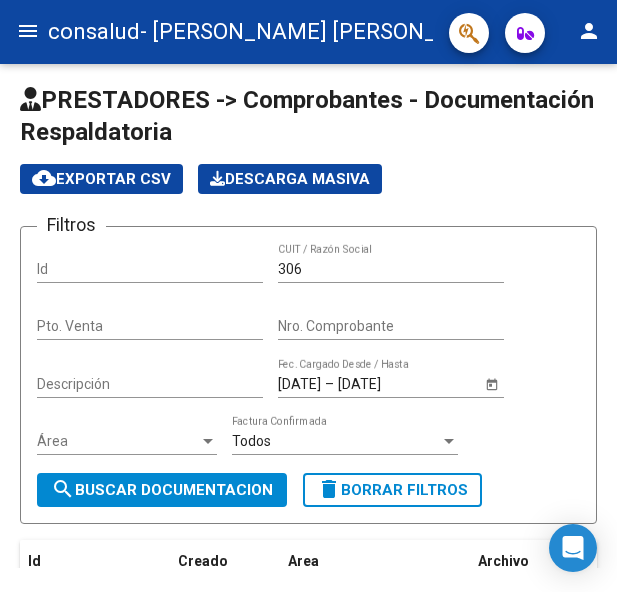 click on "306" at bounding box center [391, 269] 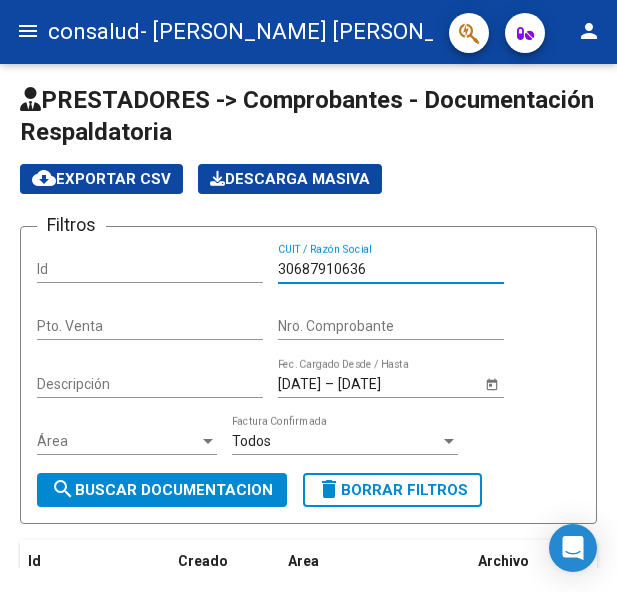 type on "30687910636" 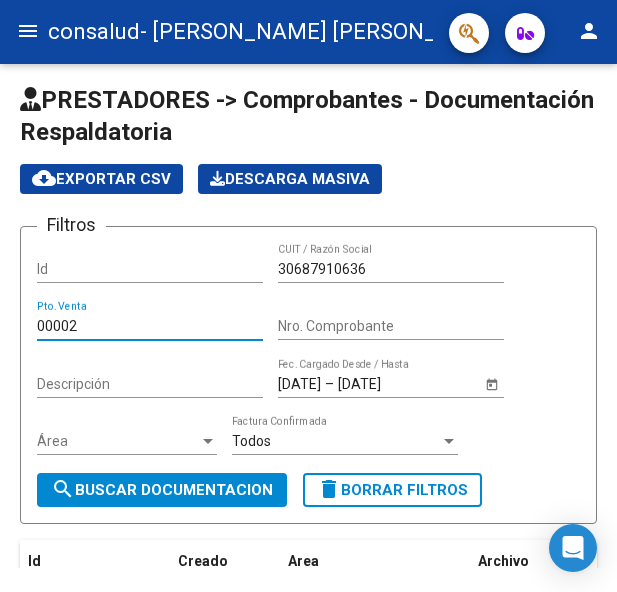 type on "00002" 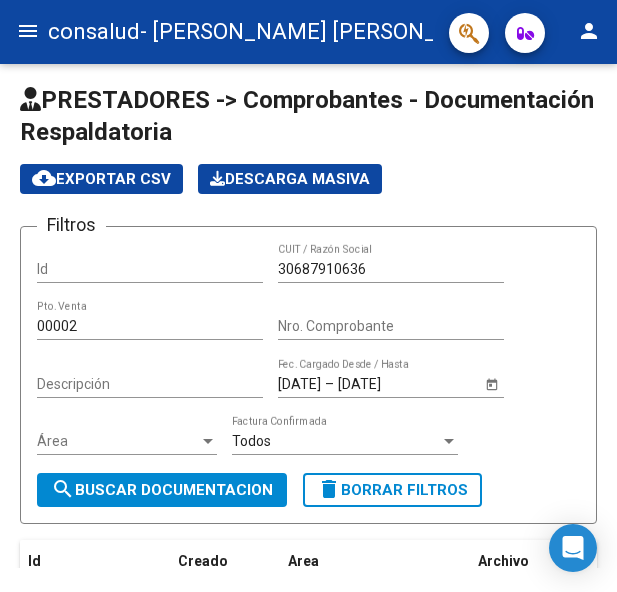 click on "Nro. Comprobante" 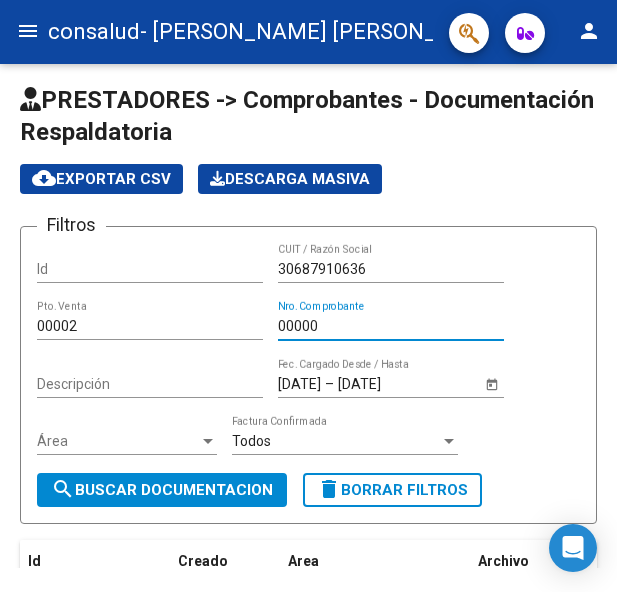 click on "00000" at bounding box center [391, 326] 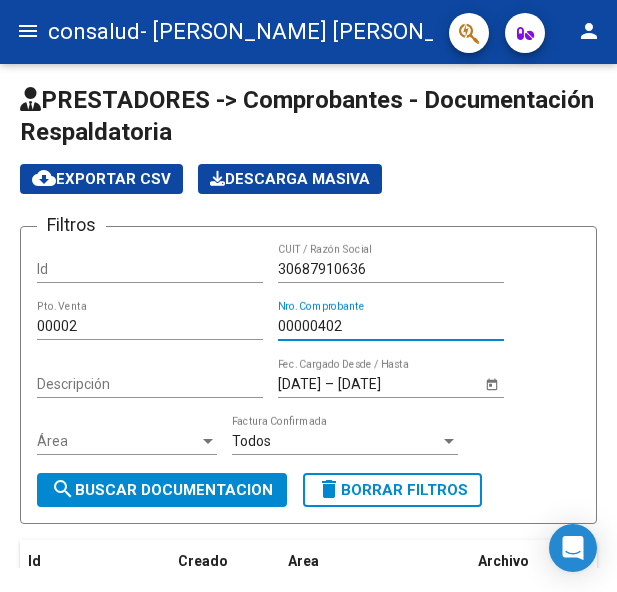type on "00000402" 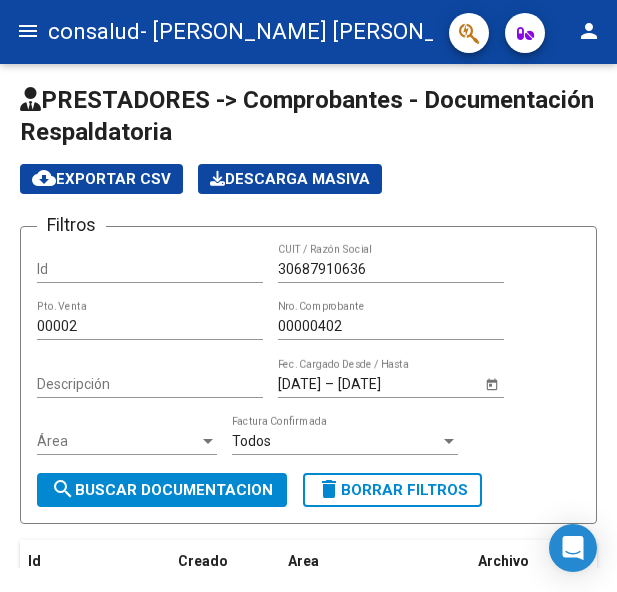 click on "Descripción" 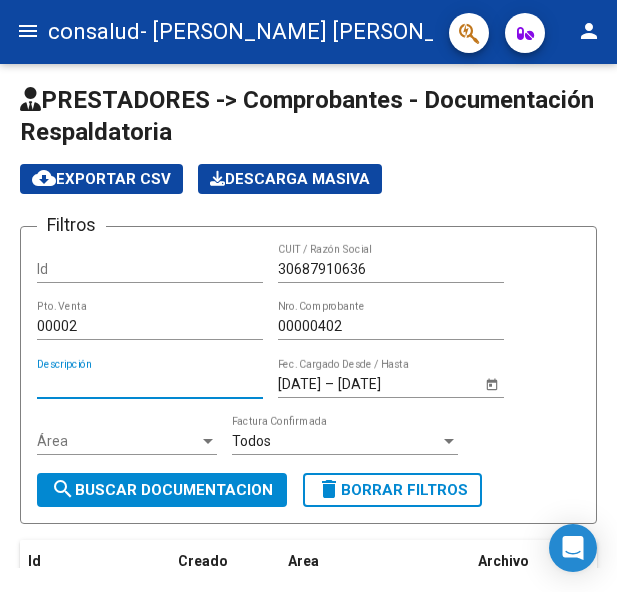 click on "Descripción" at bounding box center (150, 384) 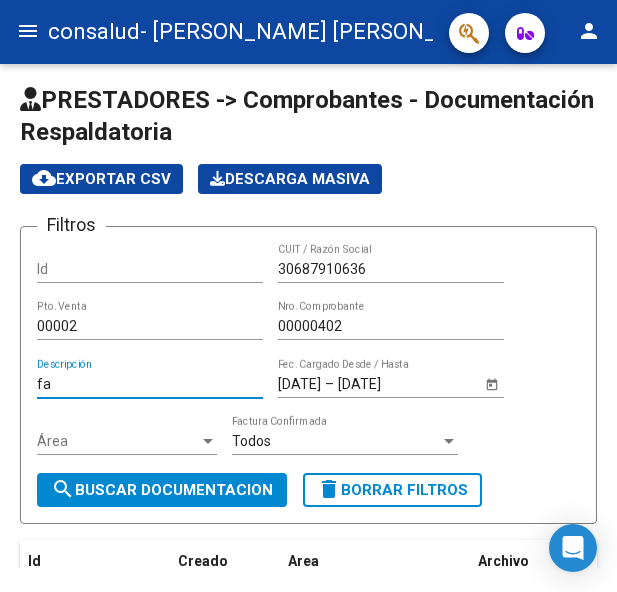 type on "f" 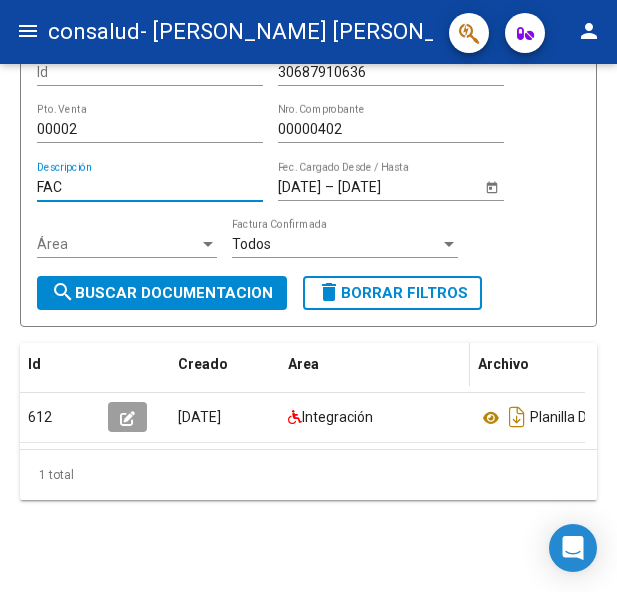 scroll, scrollTop: 210, scrollLeft: 0, axis: vertical 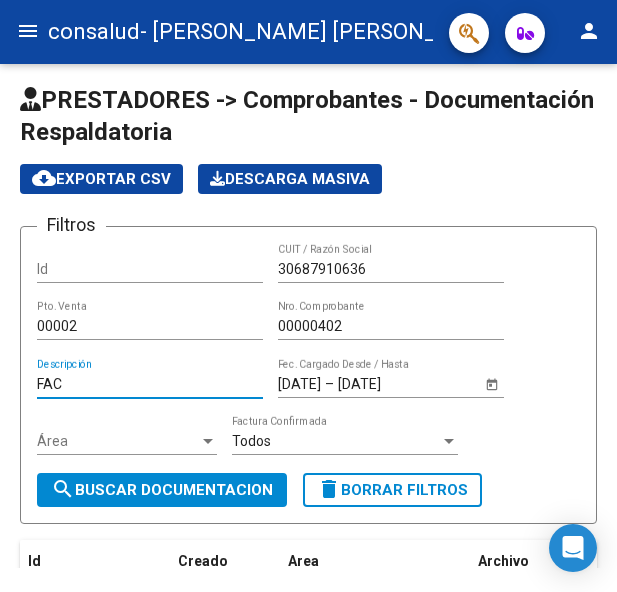 type on "FAC" 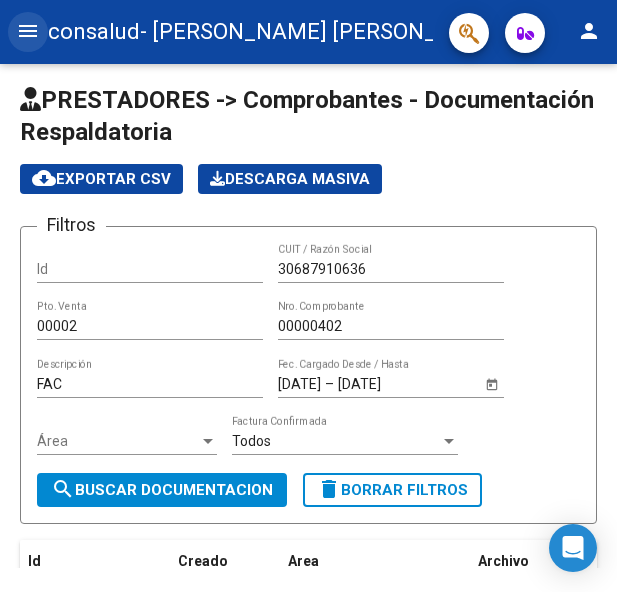click on "menu" 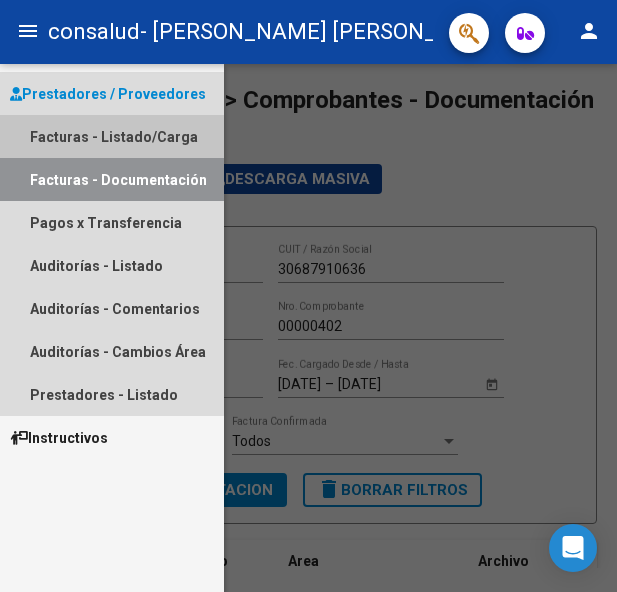 click on "Facturas - Listado/Carga" at bounding box center (112, 136) 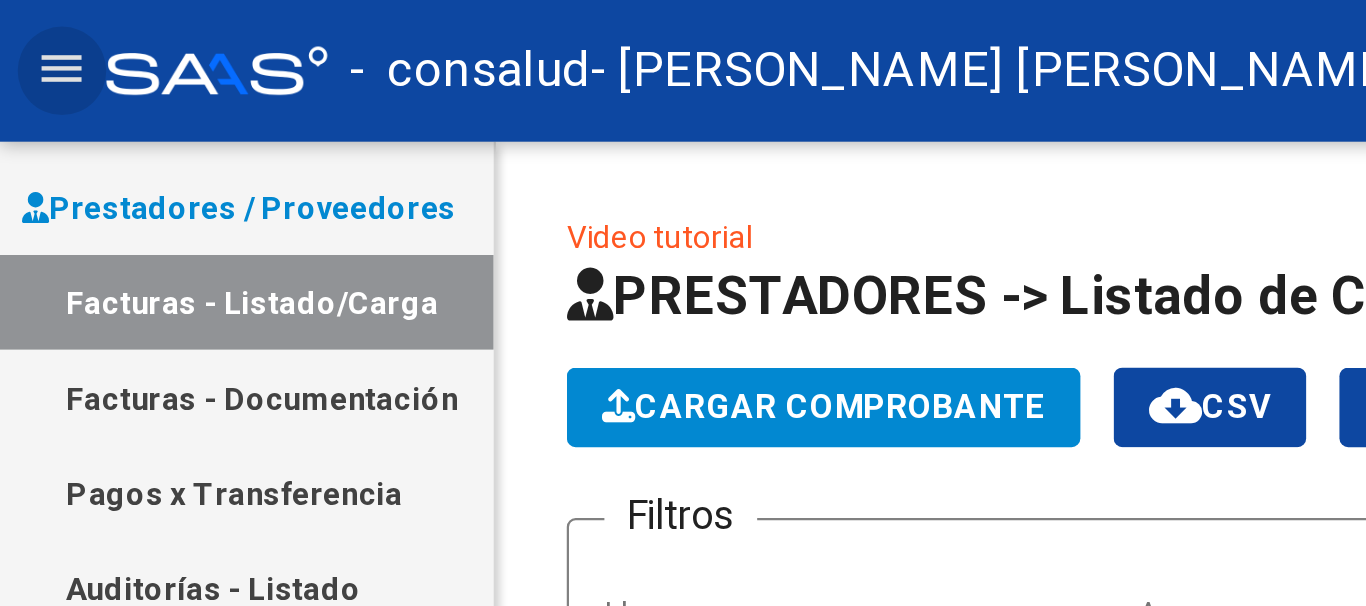 scroll, scrollTop: 0, scrollLeft: 0, axis: both 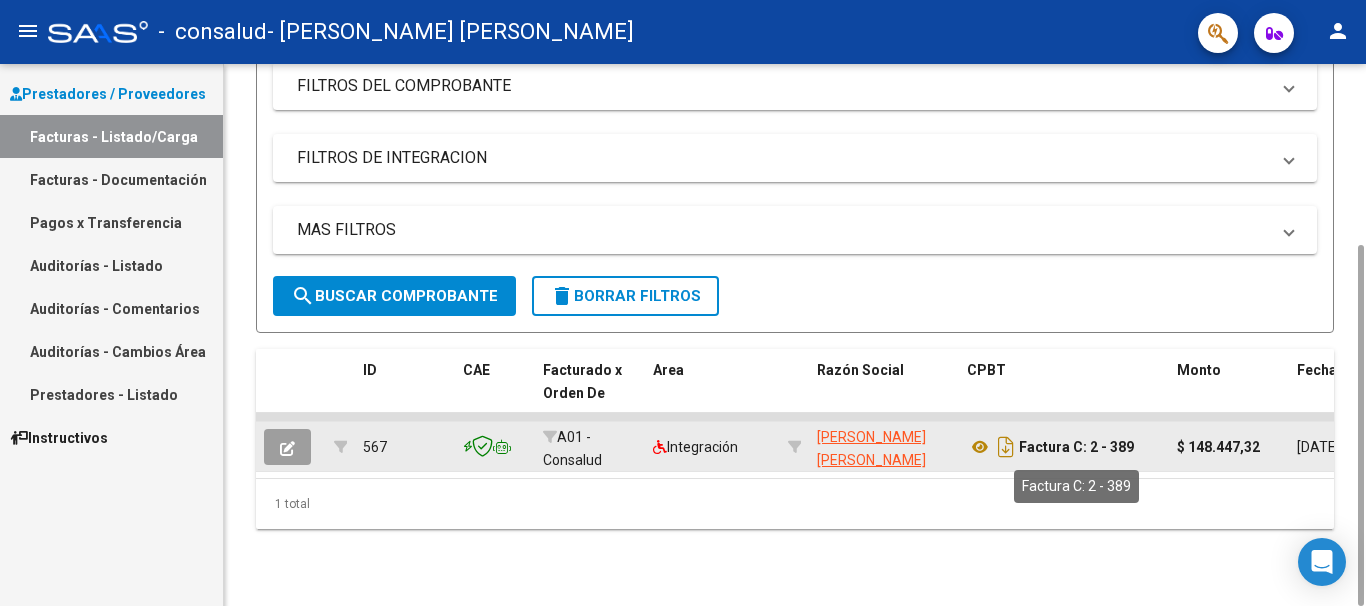click on "Factura C: 2 - 389" 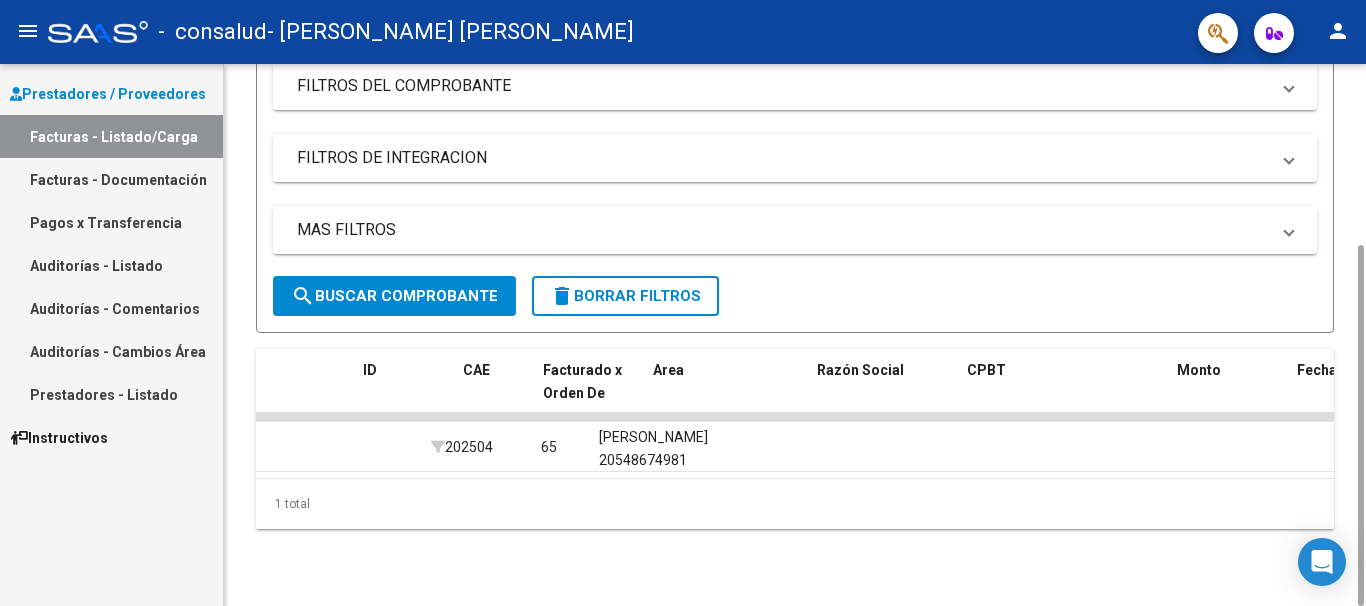scroll, scrollTop: 0, scrollLeft: 0, axis: both 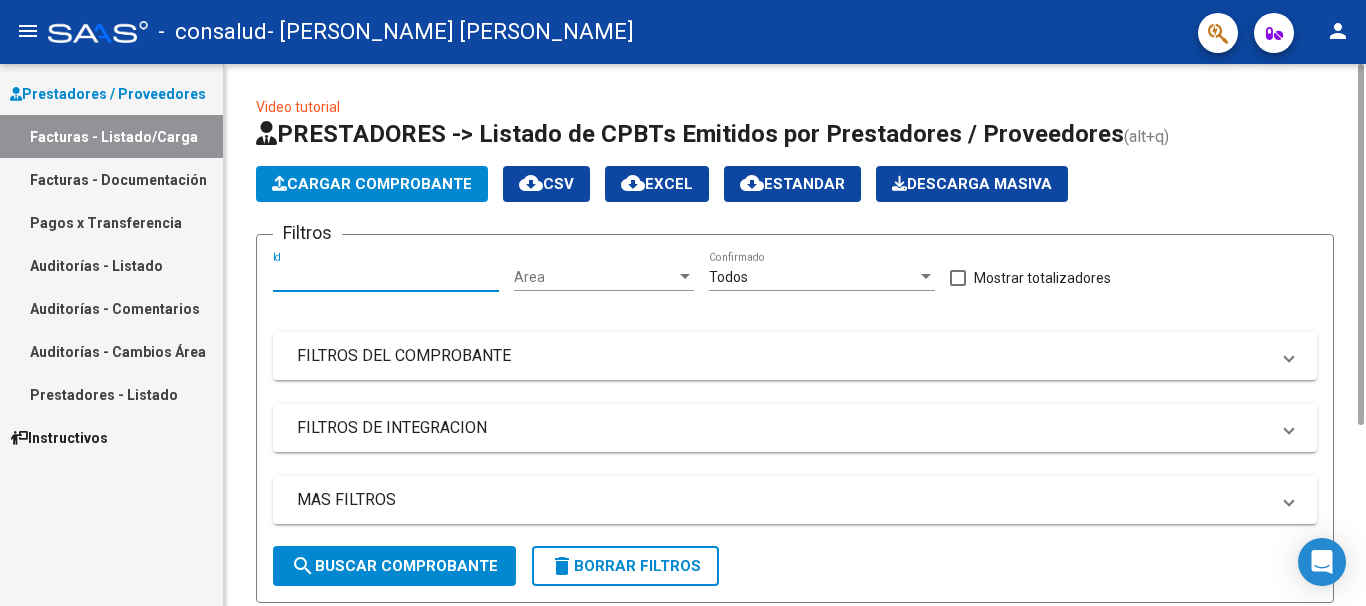 click on "Id" at bounding box center (386, 277) 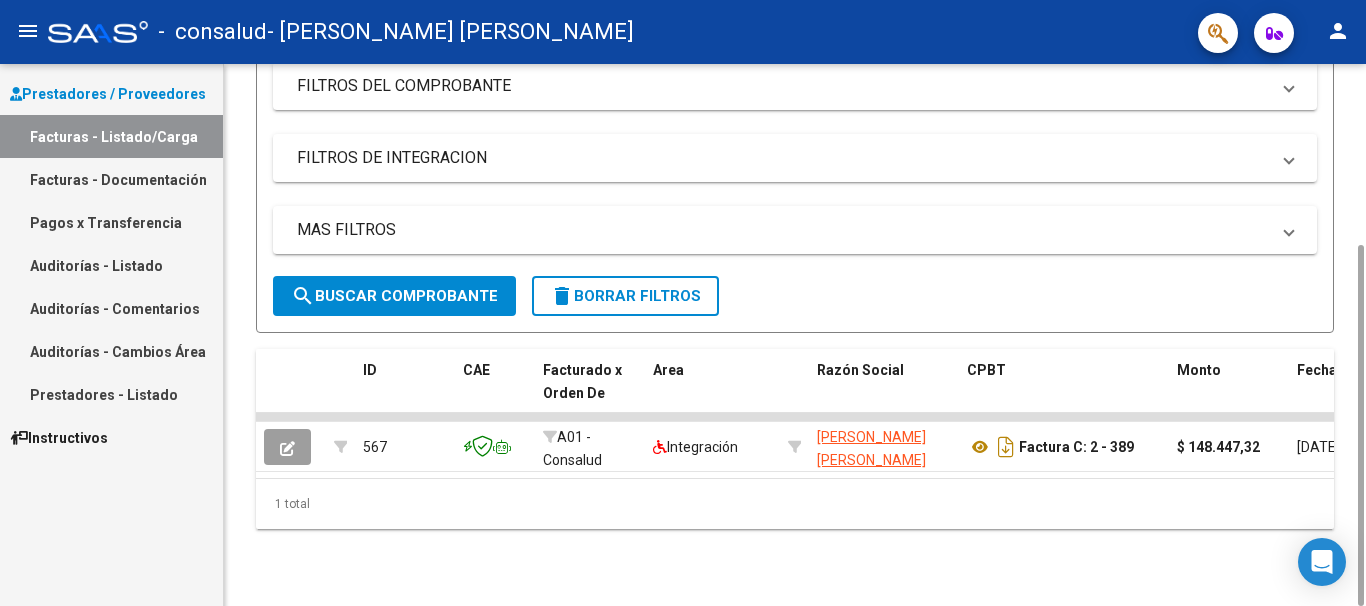 scroll, scrollTop: 42, scrollLeft: 0, axis: vertical 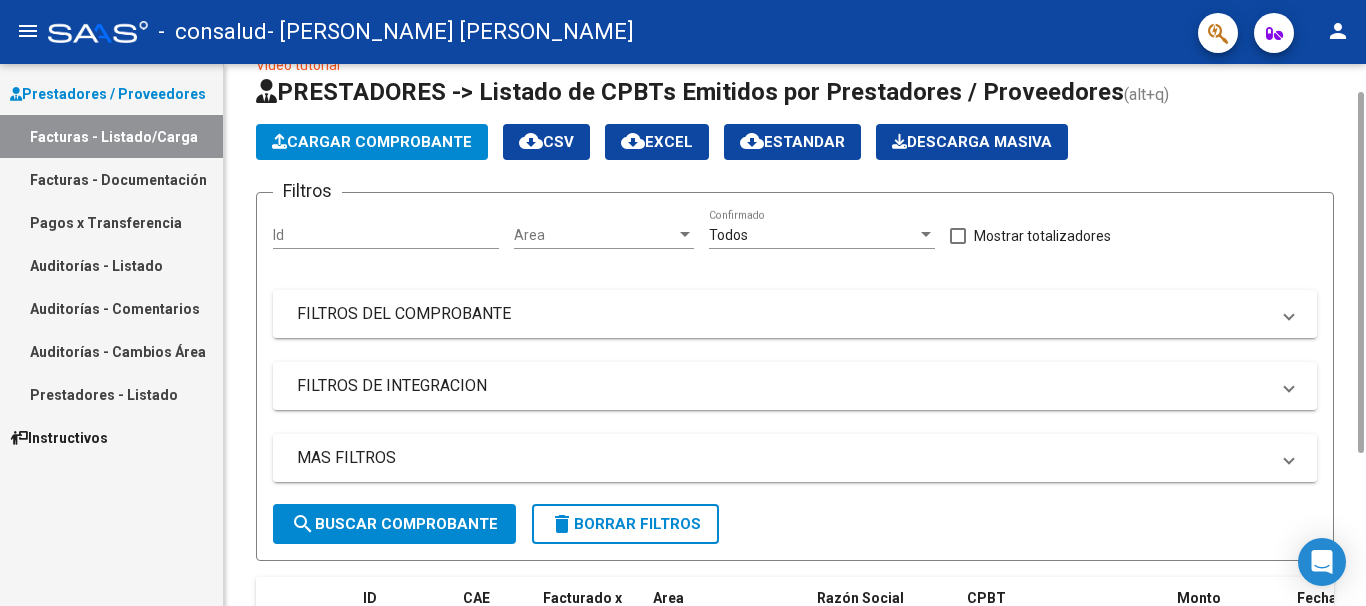 click on "Area" at bounding box center [595, 235] 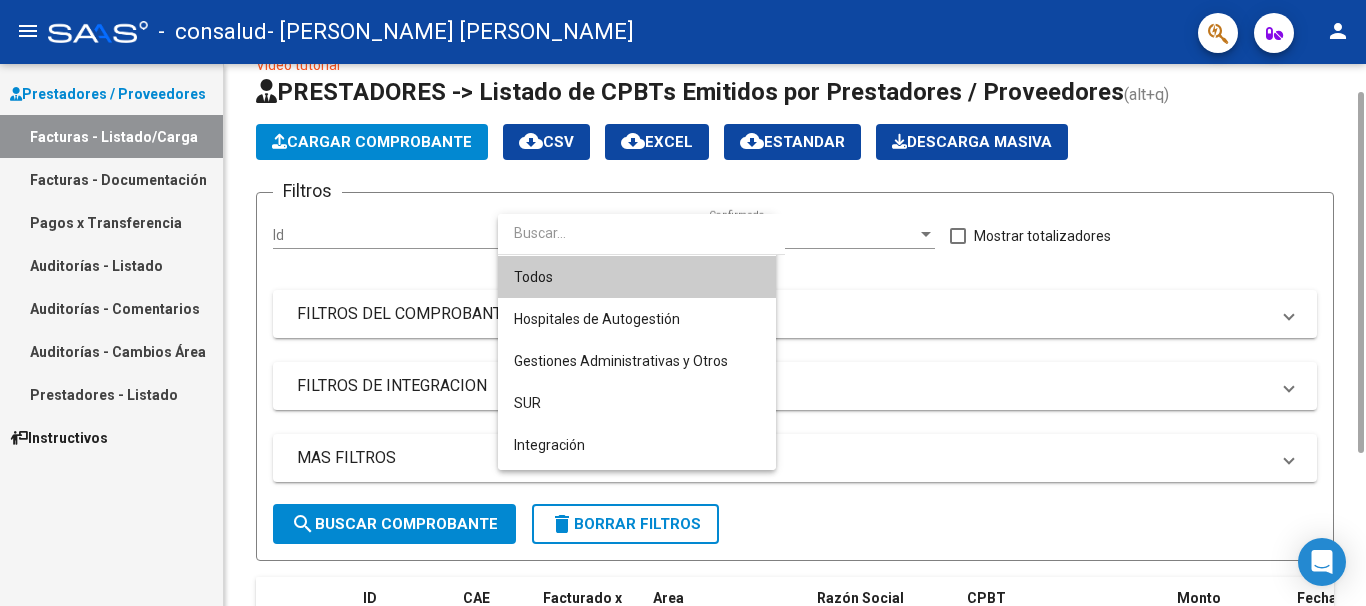 click at bounding box center [641, 233] 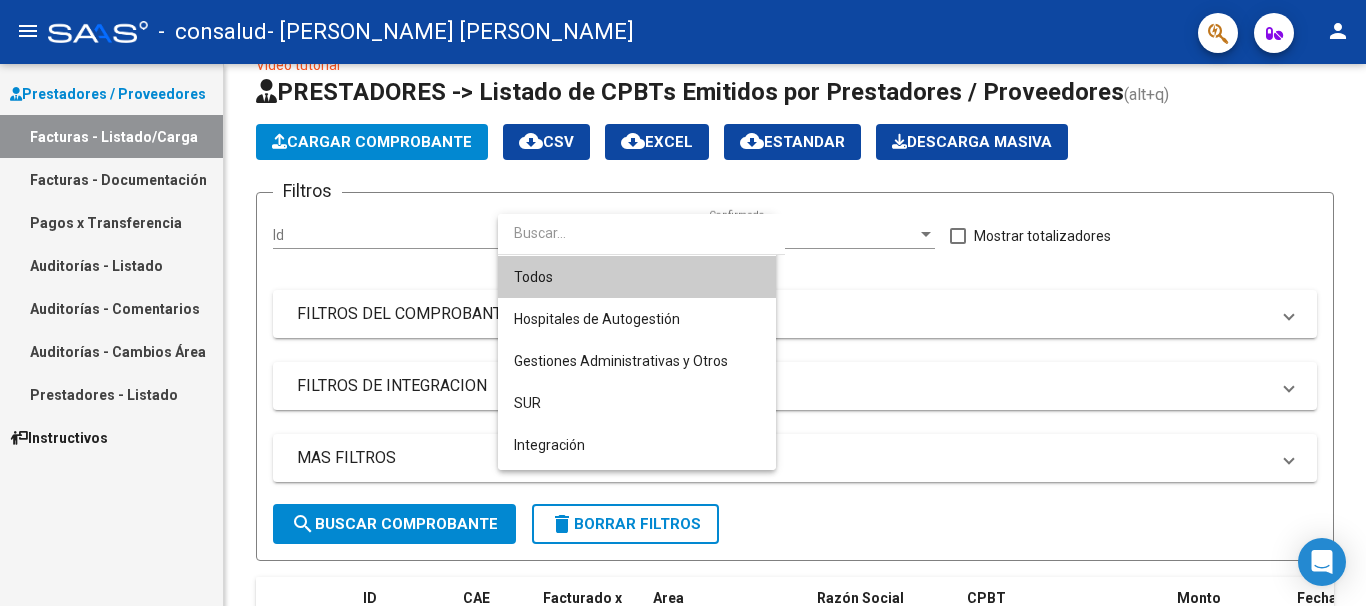 click at bounding box center [683, 303] 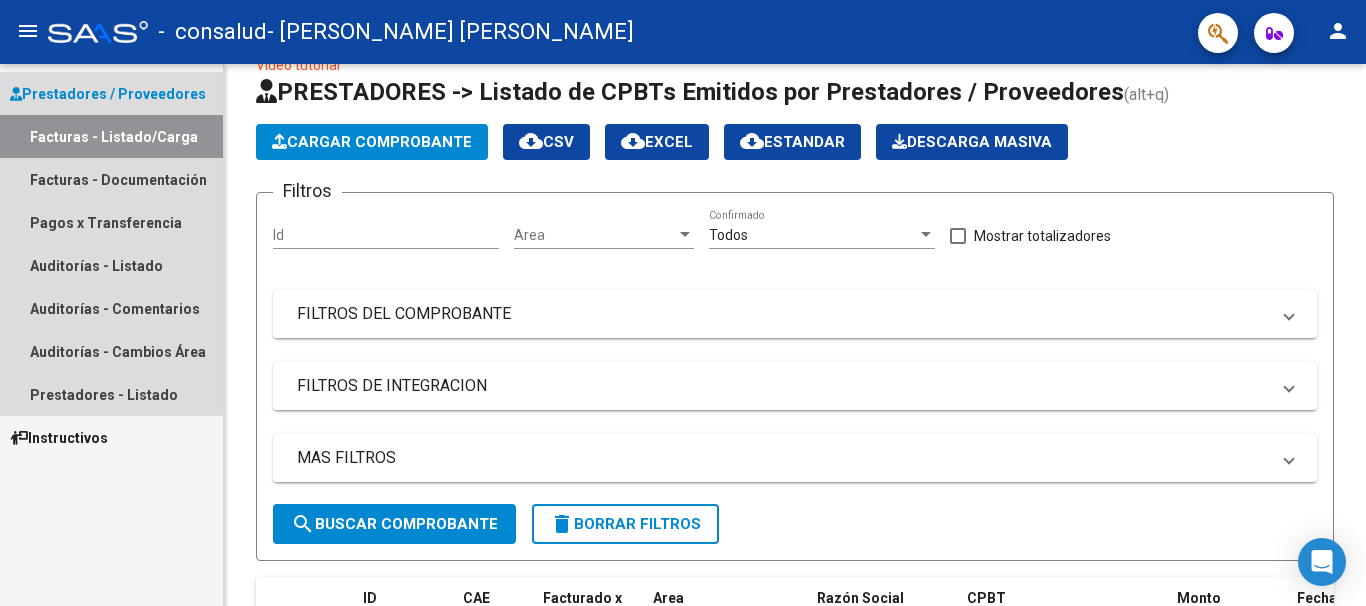 click on "Prestadores / Proveedores" at bounding box center [108, 94] 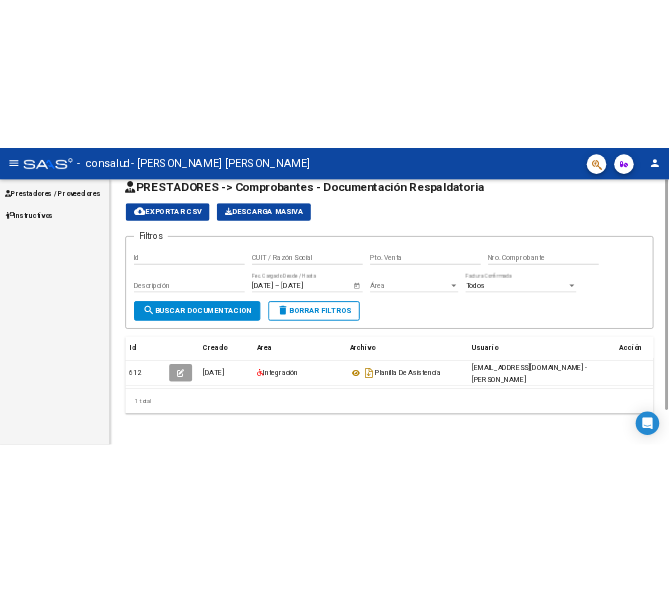 scroll, scrollTop: 0, scrollLeft: 0, axis: both 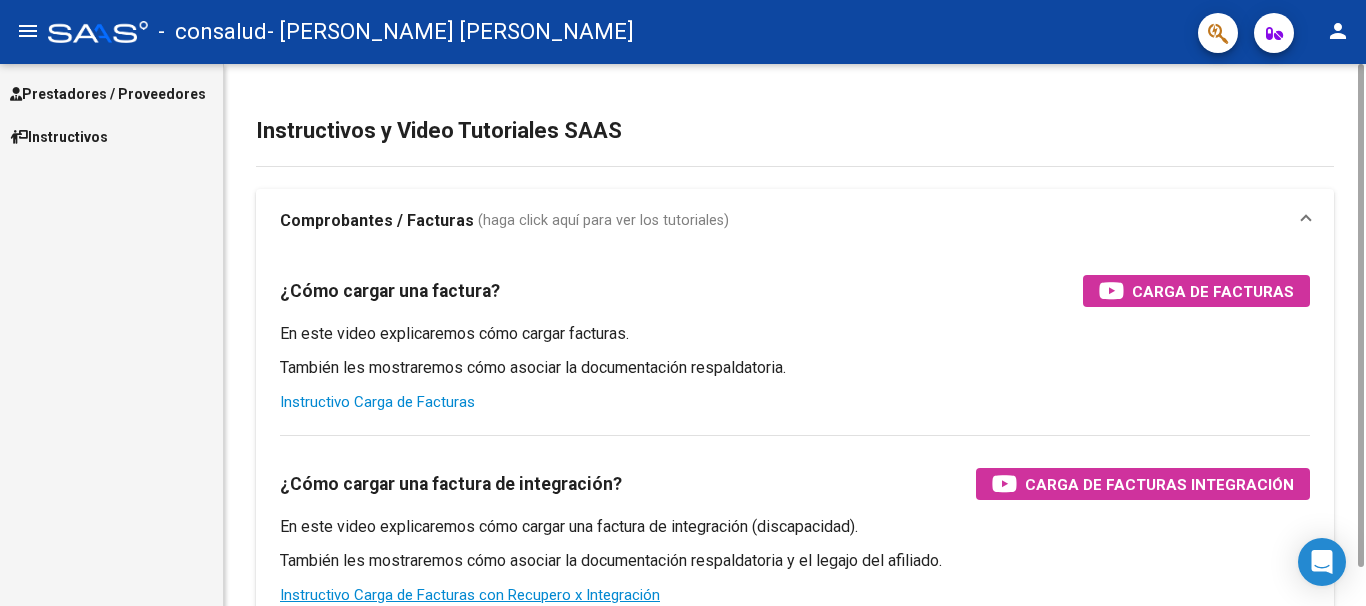 click on "Instructivo Carga de Facturas" at bounding box center [377, 402] 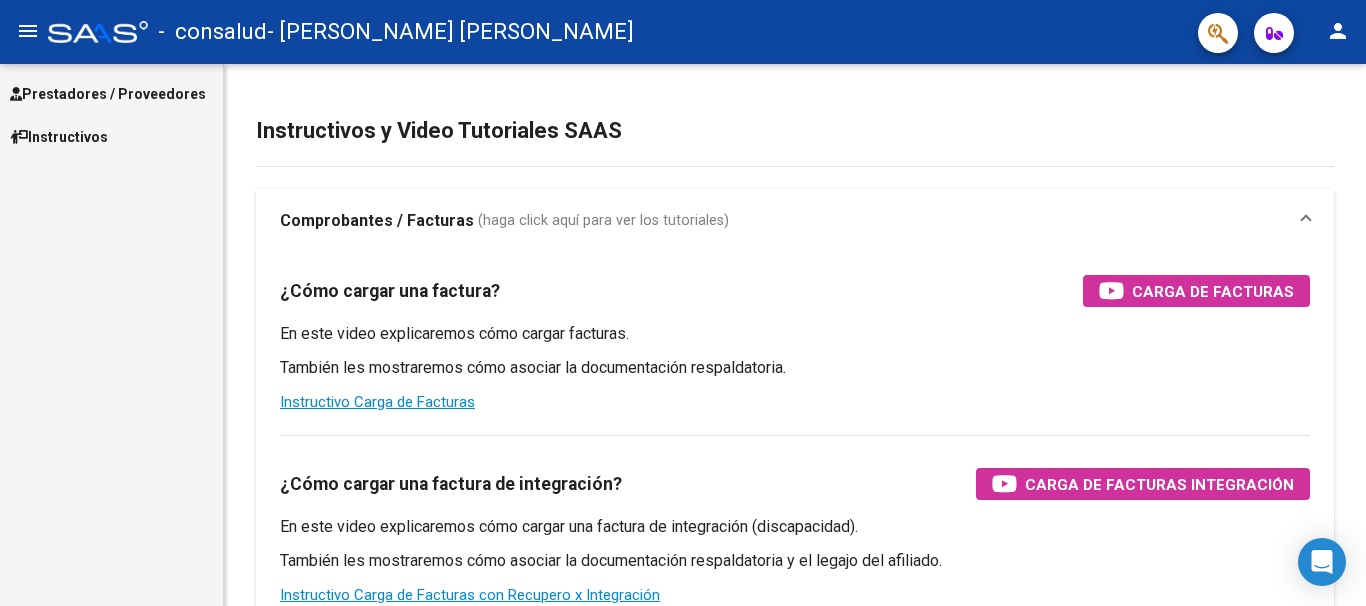 click on "Prestadores / Proveedores Facturas - Listado/Carga Facturas - Documentación Pagos x Transferencia Auditorías - Listado Auditorías - Comentarios Auditorías - Cambios Área Prestadores - Listado    Instructivos" at bounding box center (111, 335) 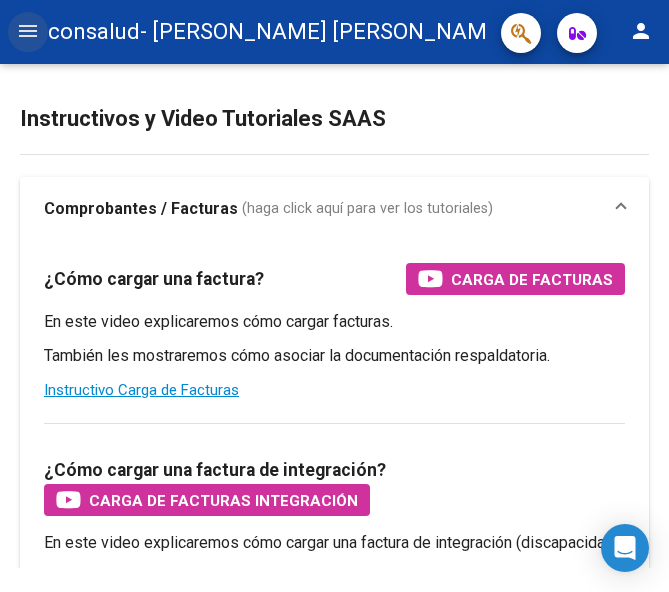 click on "menu" 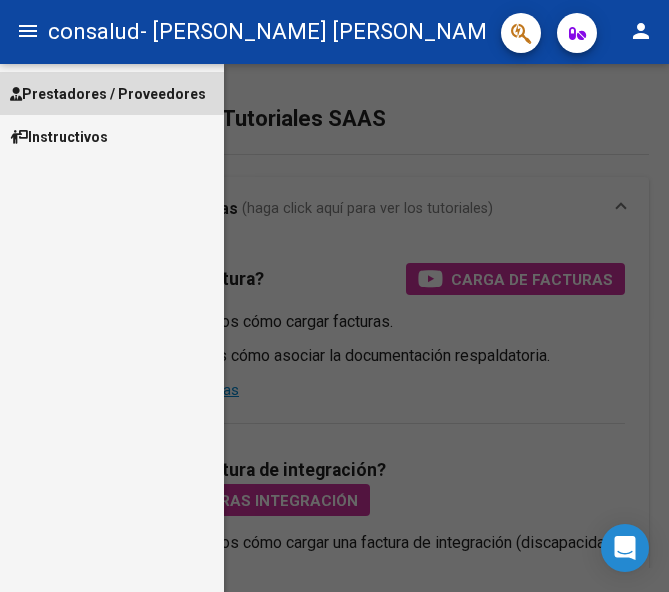 click on "Prestadores / Proveedores" at bounding box center [108, 94] 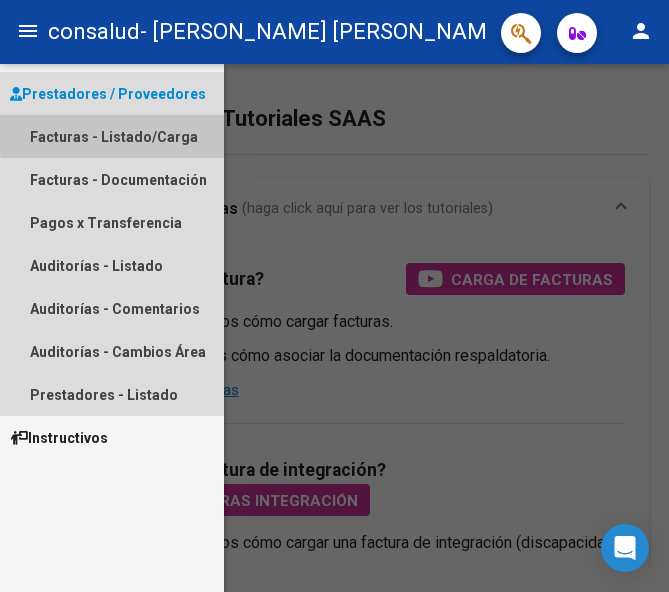 click on "Facturas - Listado/Carga" at bounding box center [112, 136] 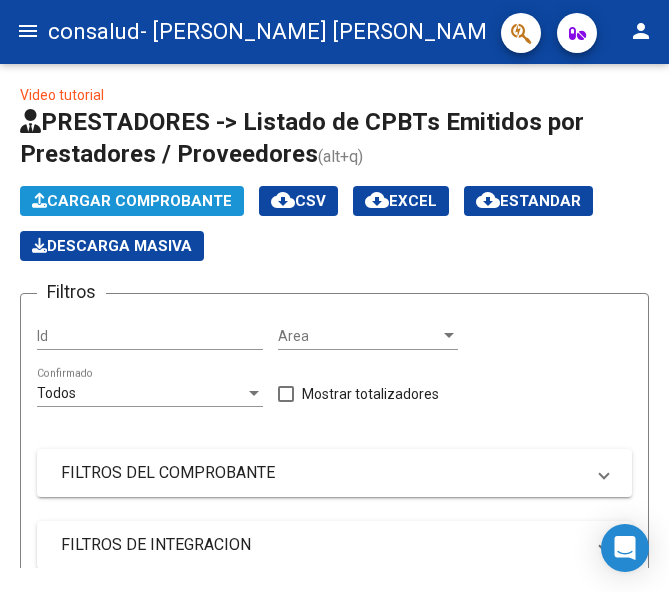 click on "Cargar Comprobante" 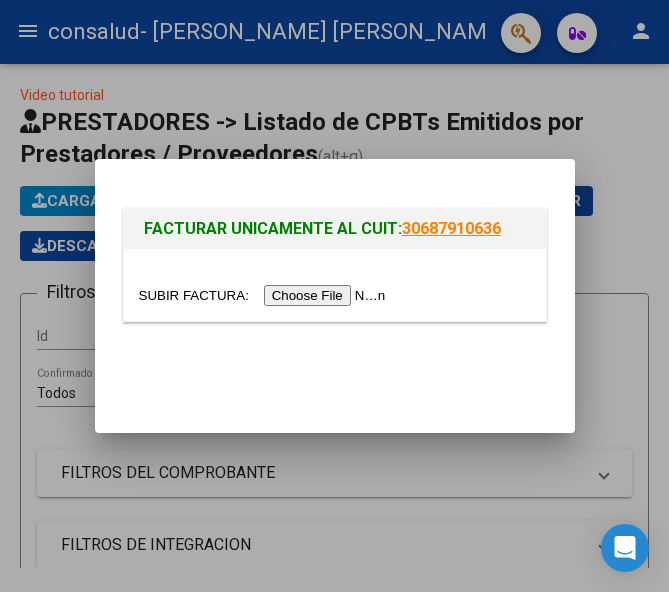 drag, startPoint x: 518, startPoint y: 228, endPoint x: 400, endPoint y: 233, distance: 118.10589 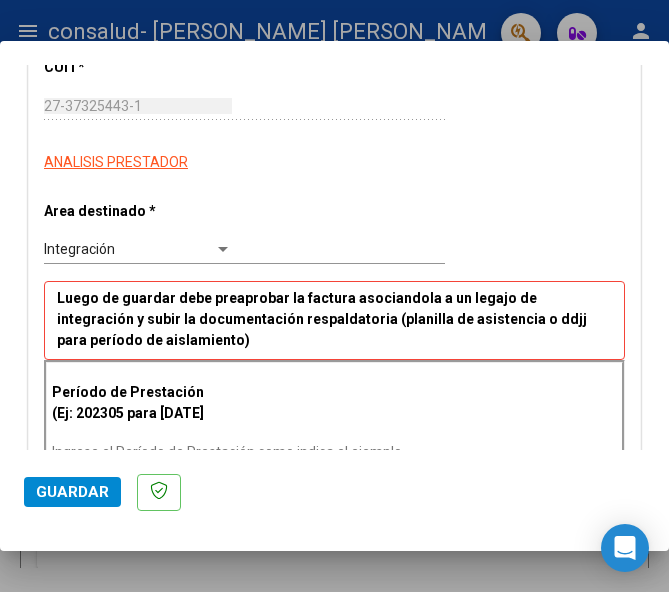 scroll, scrollTop: 306, scrollLeft: 0, axis: vertical 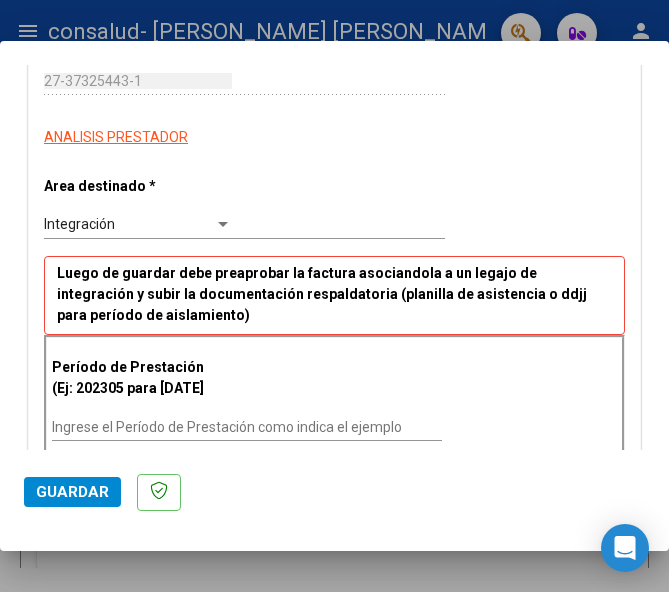 click at bounding box center (223, 225) 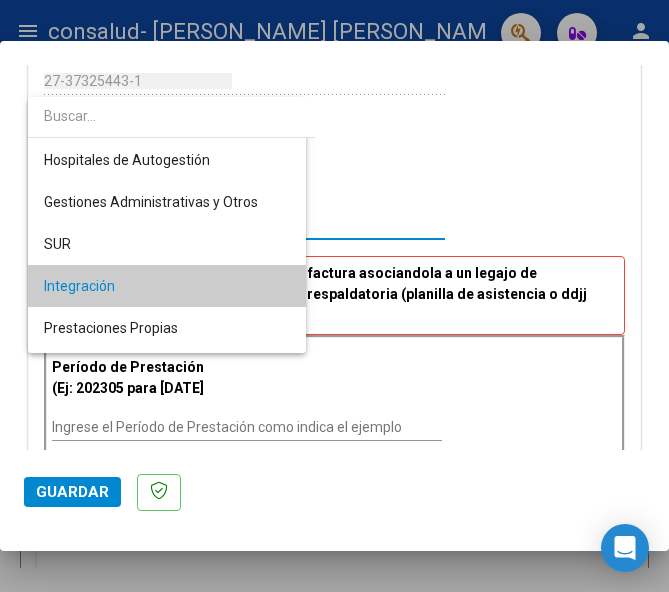 scroll, scrollTop: 61, scrollLeft: 0, axis: vertical 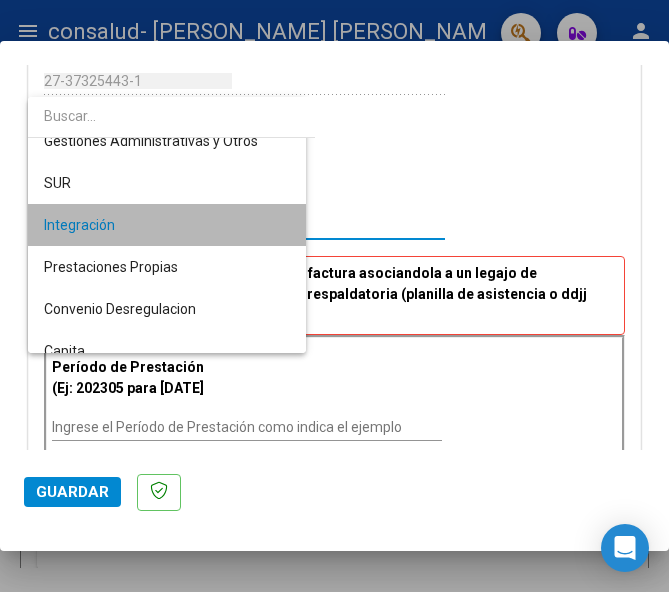 click on "Integración" at bounding box center [167, 225] 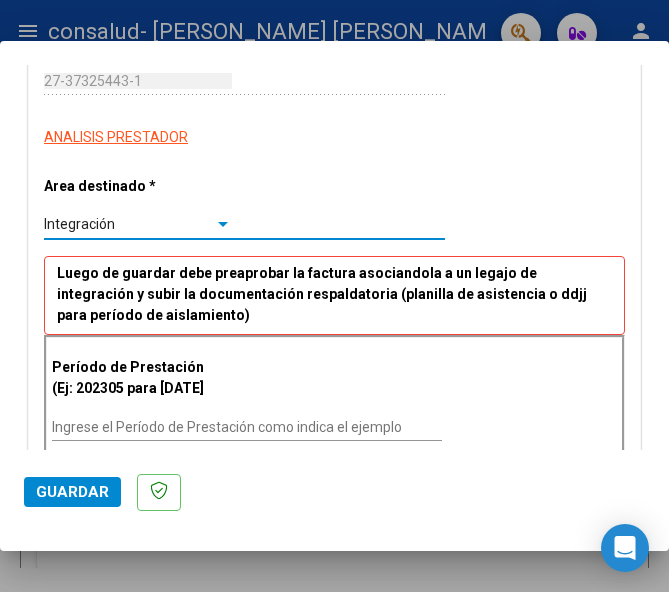 click on "Integración" at bounding box center (129, 224) 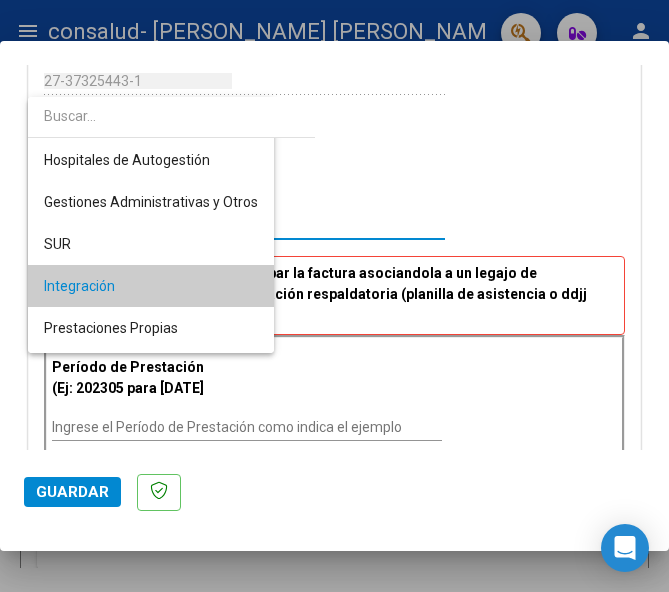 scroll, scrollTop: 61, scrollLeft: 0, axis: vertical 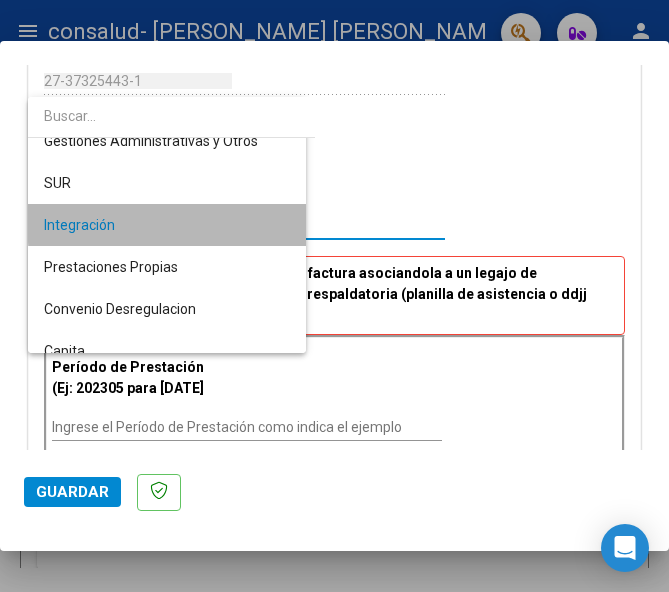 click on "Integración" at bounding box center (167, 225) 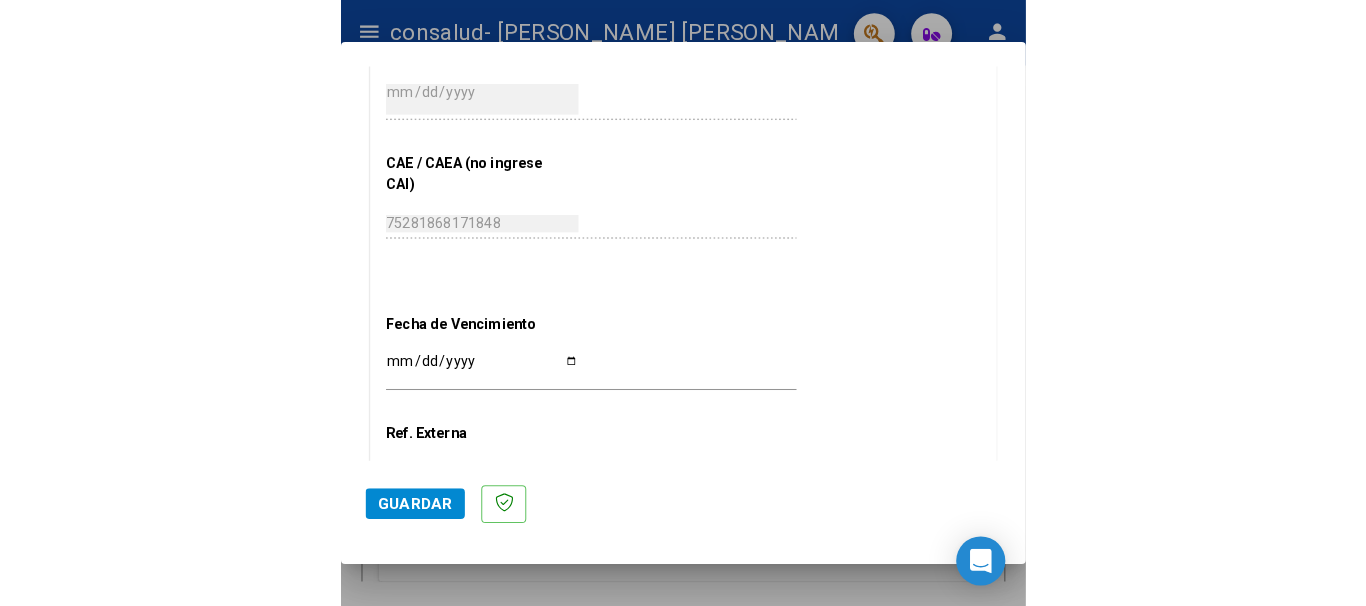 scroll, scrollTop: 1318, scrollLeft: 0, axis: vertical 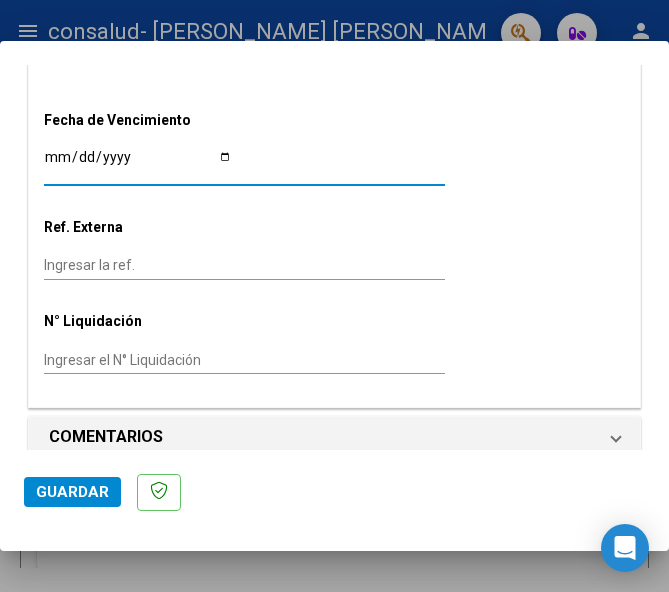 click on "Ingresar la fecha" at bounding box center [138, 164] 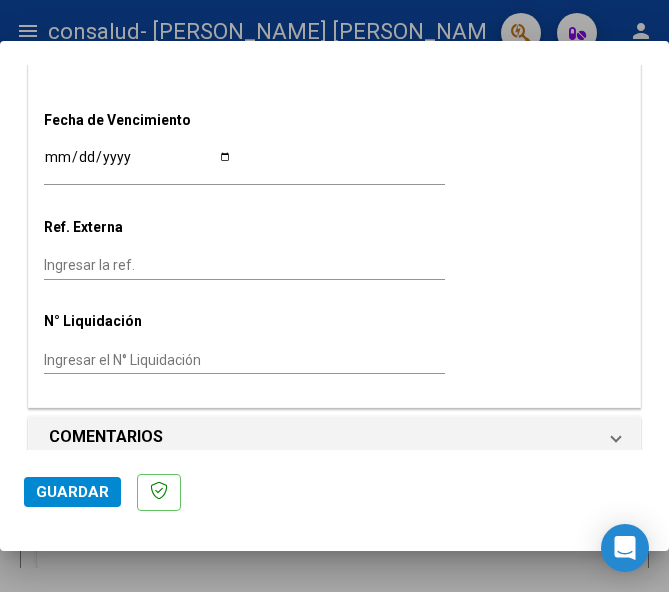 click on "Ingresar la fecha" at bounding box center (138, 164) 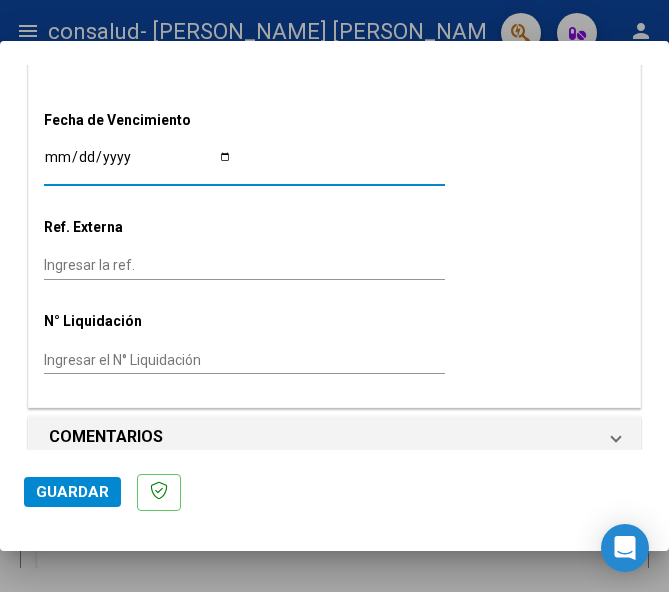 click on "Ingresar la fecha" at bounding box center [138, 164] 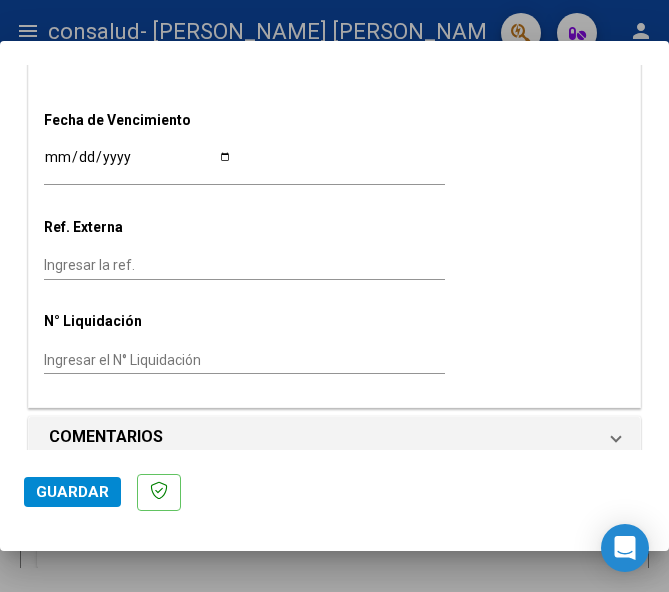 click on "CUIT  *   27-37325443-1 Ingresar CUIT  ANALISIS PRESTADOR  Area destinado * Integración Seleccionar Area Luego de guardar debe preaprobar la factura asociandola a un legajo de integración y subir la documentación respaldatoria (planilla de asistencia o ddjj para período de aislamiento)  Período de Prestación (Ej: 202305 para [DATE]    Ingrese el Período de Prestación como indica el ejemplo   Comprobante Tipo * Factura C Seleccionar Tipo Punto de Venta  *   2 Ingresar el Nro.  Número  *   402 Ingresar el Nro.  Monto  *   $ 148.447,32 Ingresar el monto  [GEOGRAPHIC_DATA].  *   [DATE] Ingresar la fecha  CAE / CAEA (no ingrese CAI)    75281868171848 Ingresar el CAE o CAEA (no ingrese CAI)  Fecha de Vencimiento    [DATE] Ingresar la fecha  Ref. Externa    Ingresar la ref.  N° Liquidación    Ingresar el N° Liquidación" at bounding box center [334, -302] 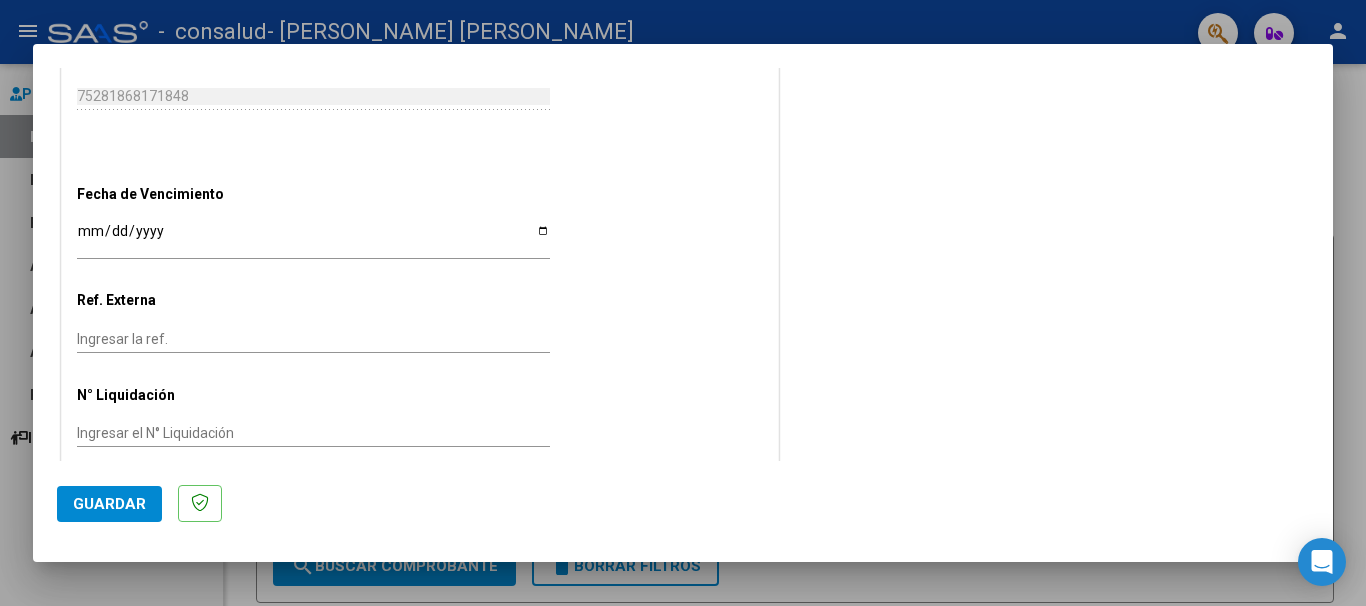 scroll, scrollTop: 1206, scrollLeft: 0, axis: vertical 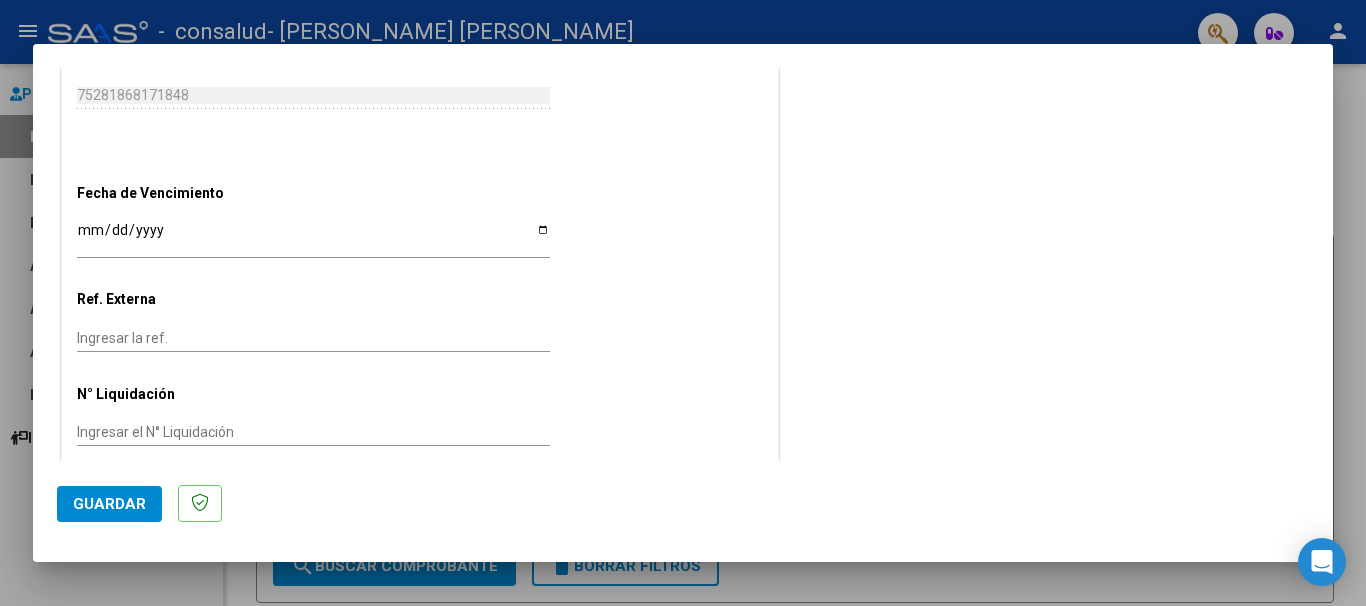 click on "COMENTARIOS Comentarios del Prestador / Gerenciador:" at bounding box center (1046, -317) 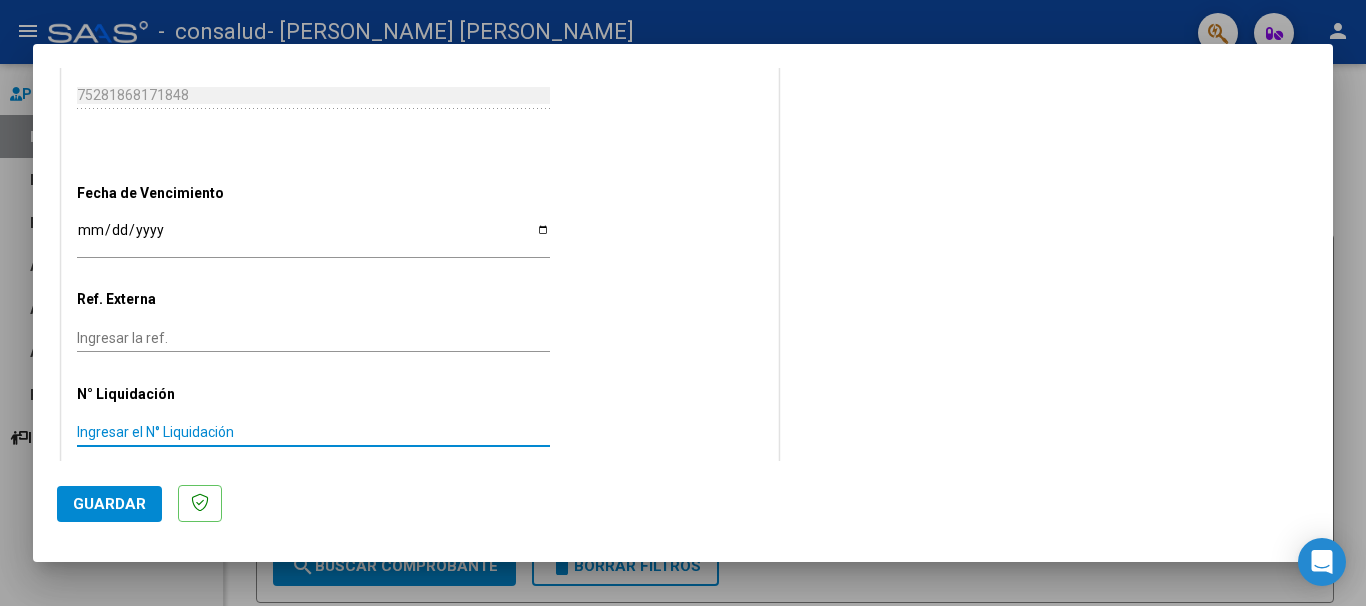 click on "Ingresar el N° Liquidación" at bounding box center (313, 432) 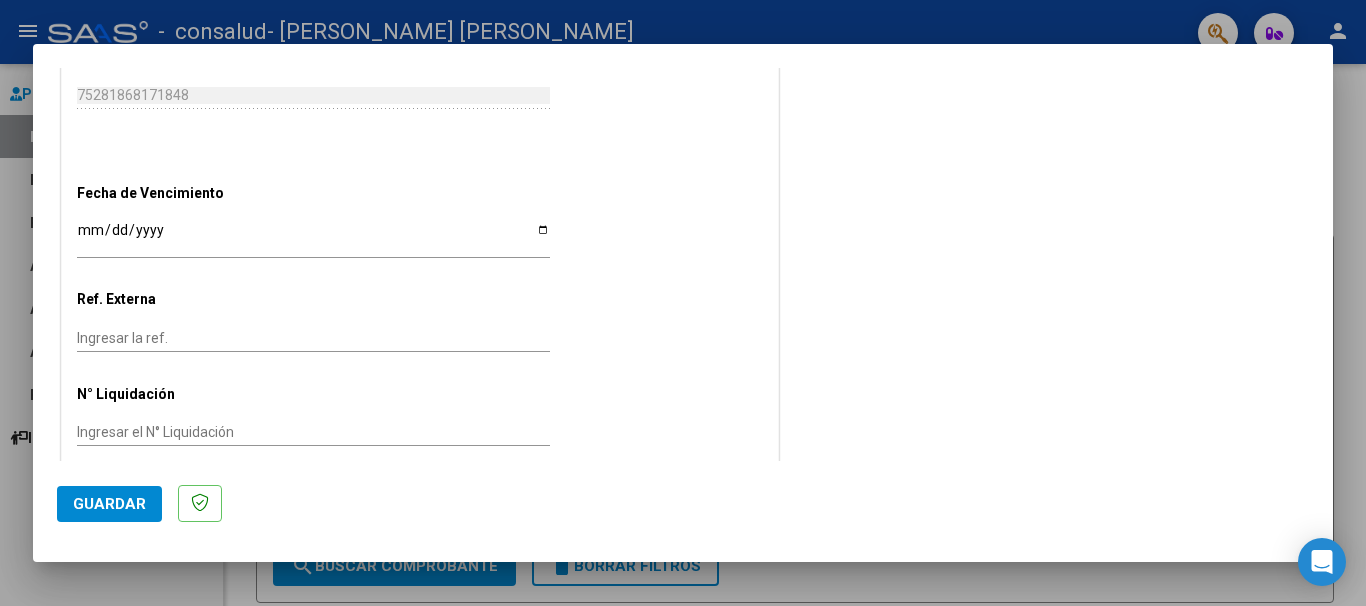 click on "CUIT  *   27-37325443-1 Ingresar CUIT  ANALISIS PRESTADOR  Area destinado * Integración Seleccionar Area Luego de guardar debe preaprobar la factura asociandola a un legajo de integración y subir la documentación respaldatoria (planilla de asistencia o ddjj para período de aislamiento)  Período de Prestación (Ej: 202305 para [DATE]    Ingrese el Período de Prestación como indica el ejemplo   Comprobante Tipo * Factura C Seleccionar Tipo Punto de Venta  *   2 Ingresar el Nro.  Número  *   402 Ingresar el Nro.  Monto  *   $ 148.447,32 Ingresar el monto  [GEOGRAPHIC_DATA].  *   [DATE] Ingresar la fecha  CAE / CAEA (no ingrese CAI)    75281868171848 Ingresar el CAE o CAEA (no ingrese CAI)  Fecha de Vencimiento    [DATE] Ingresar la fecha  Ref. Externa    Ingresar la ref.  N° Liquidación    Ingresar el N° Liquidación" at bounding box center [420, -208] 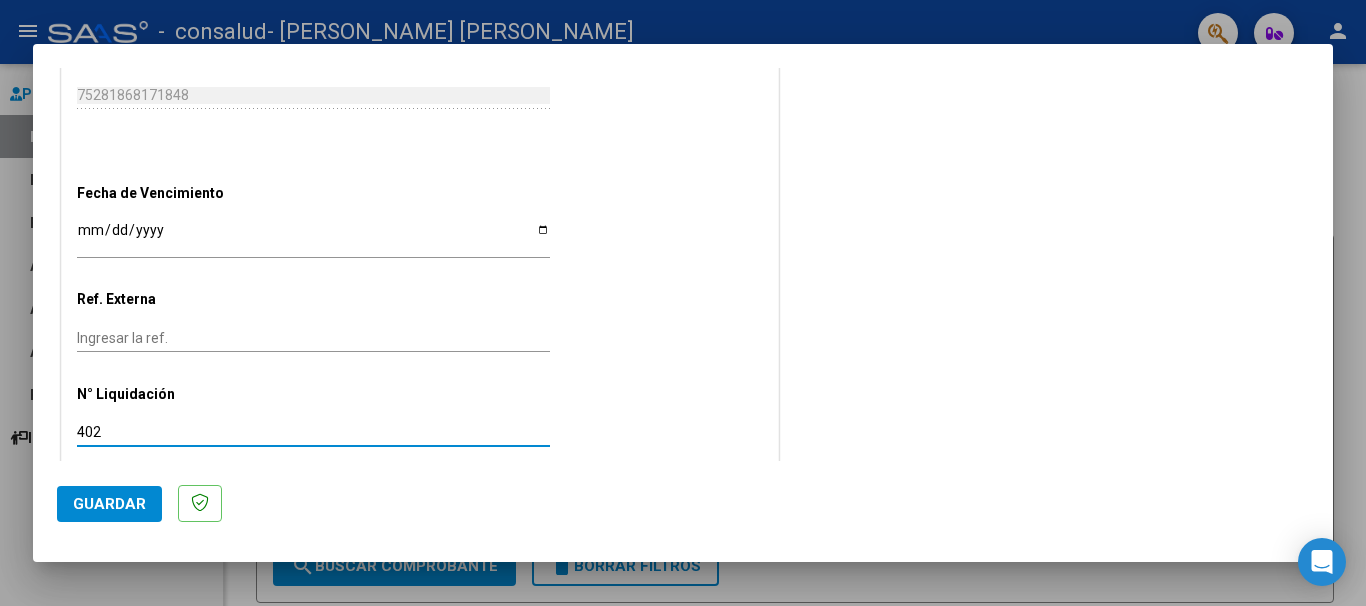 type on "402" 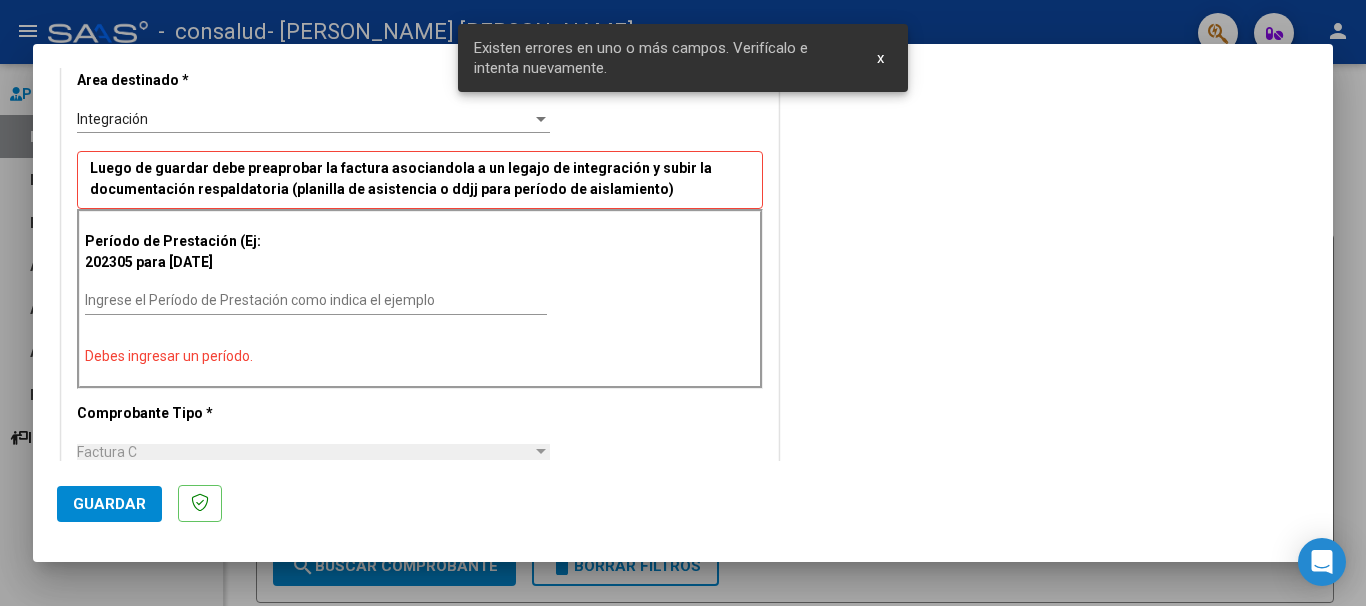 scroll, scrollTop: 413, scrollLeft: 0, axis: vertical 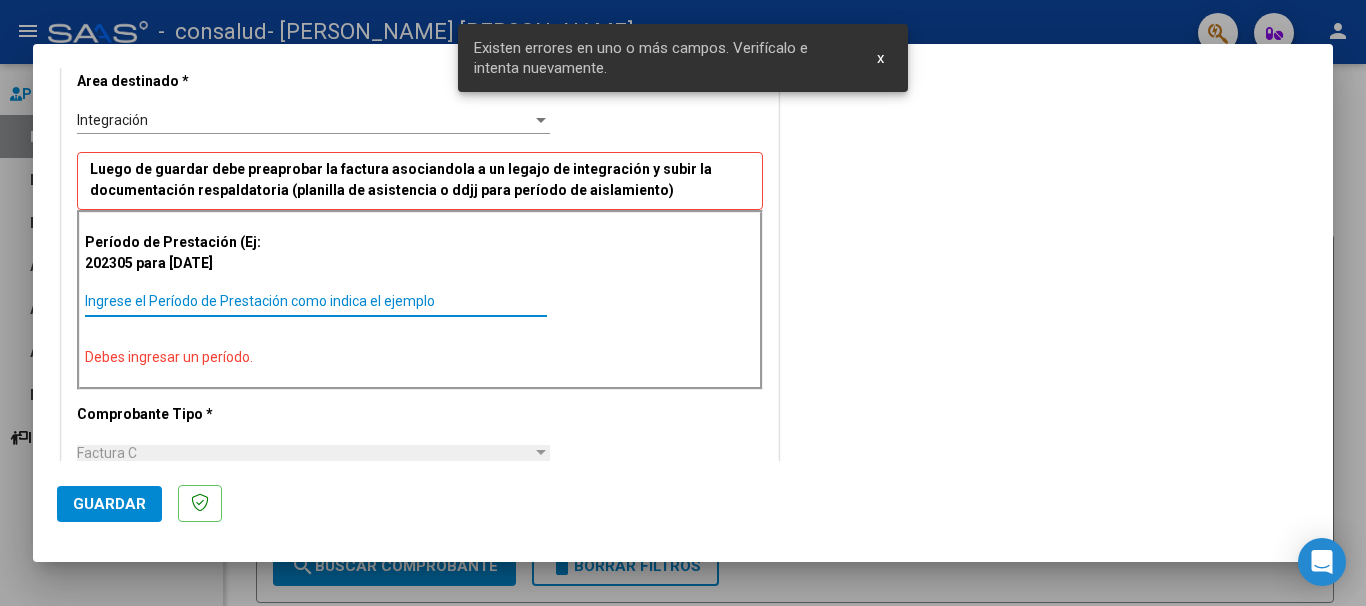 click on "Ingrese el Período de Prestación como indica el ejemplo" at bounding box center [316, 301] 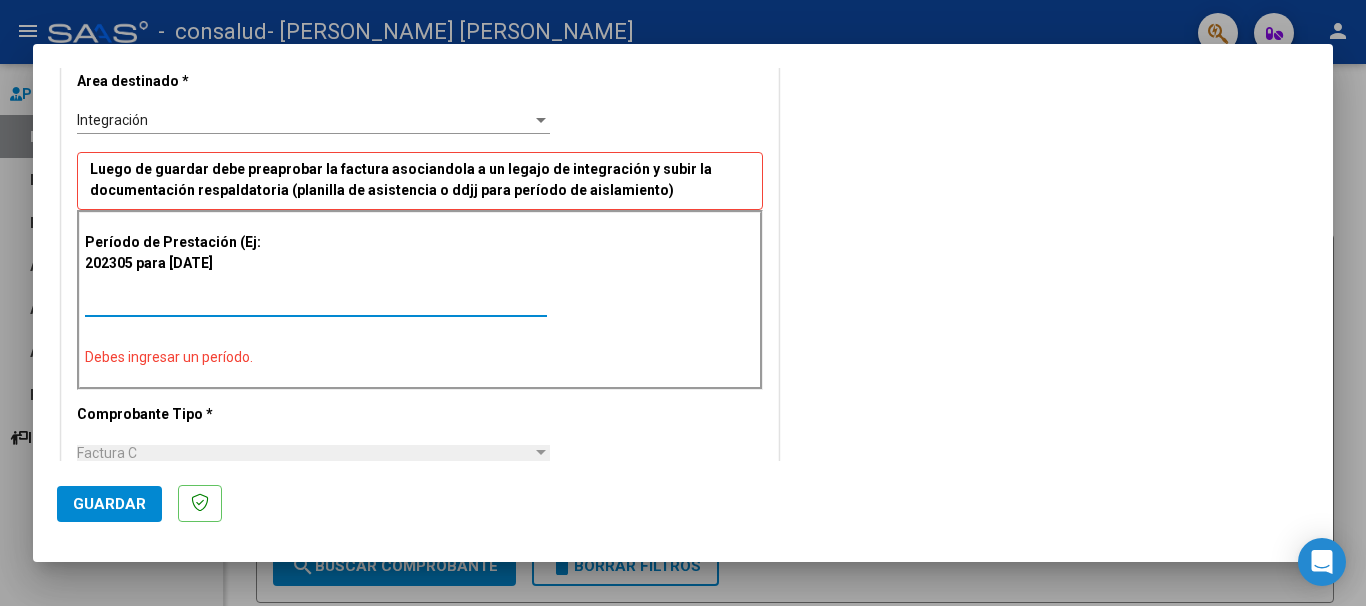 click on "Guardar" 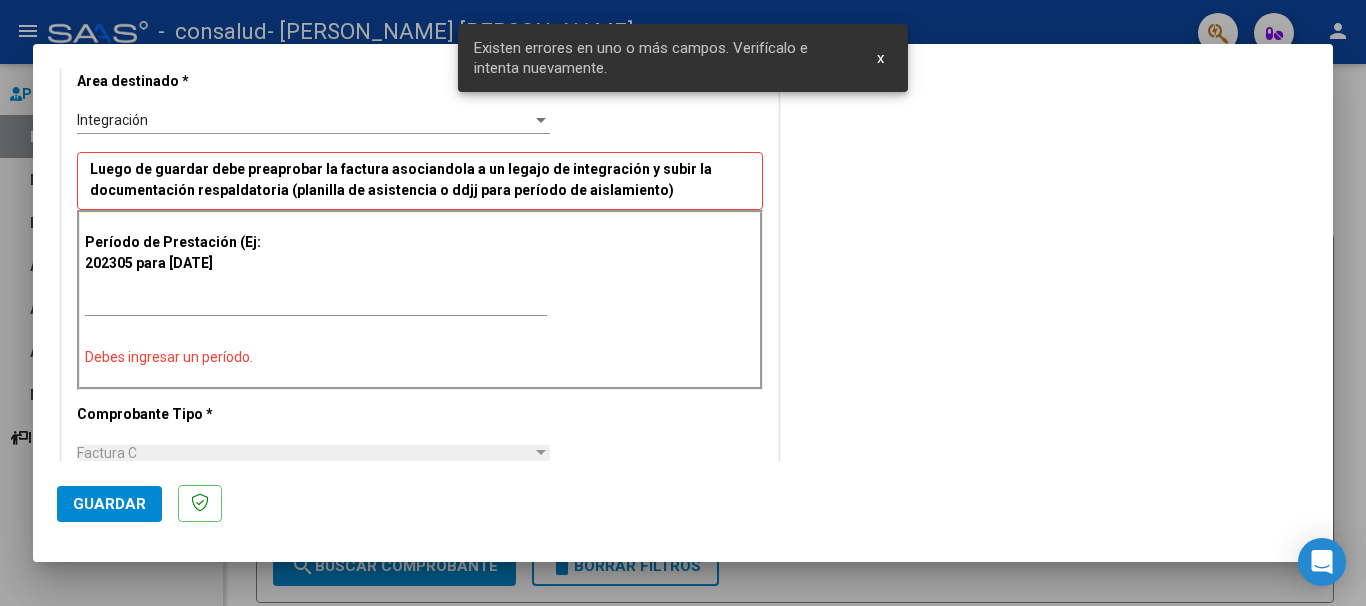 scroll, scrollTop: 515, scrollLeft: 0, axis: vertical 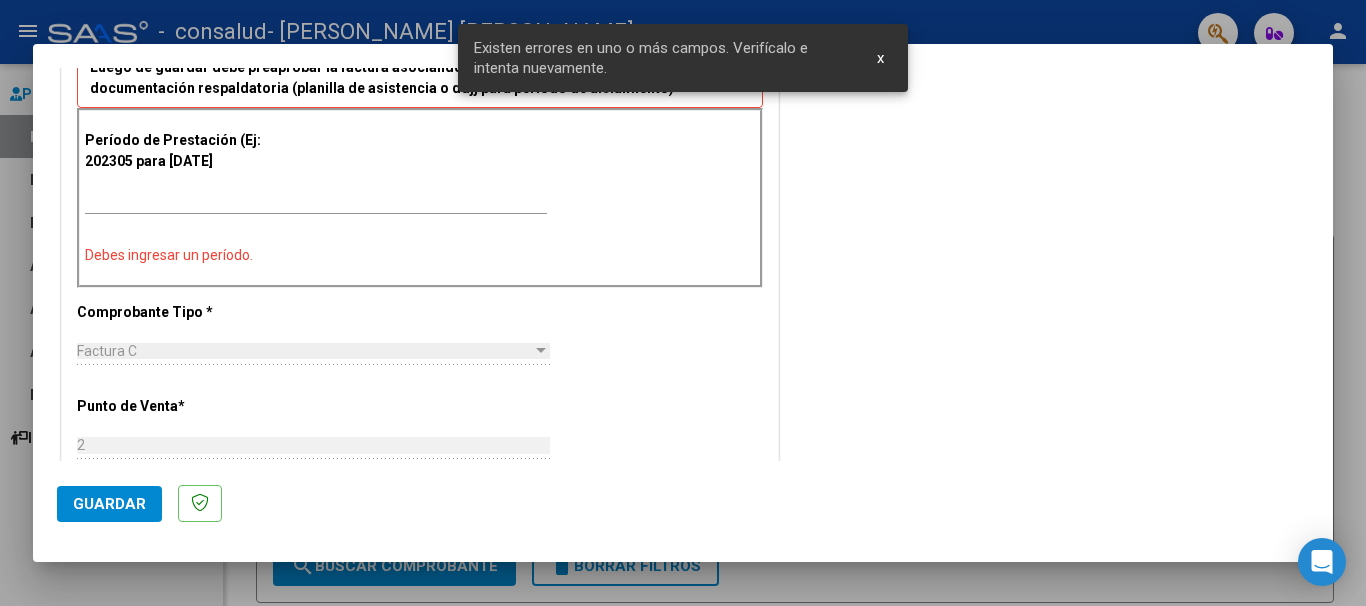 click on "Guardar" 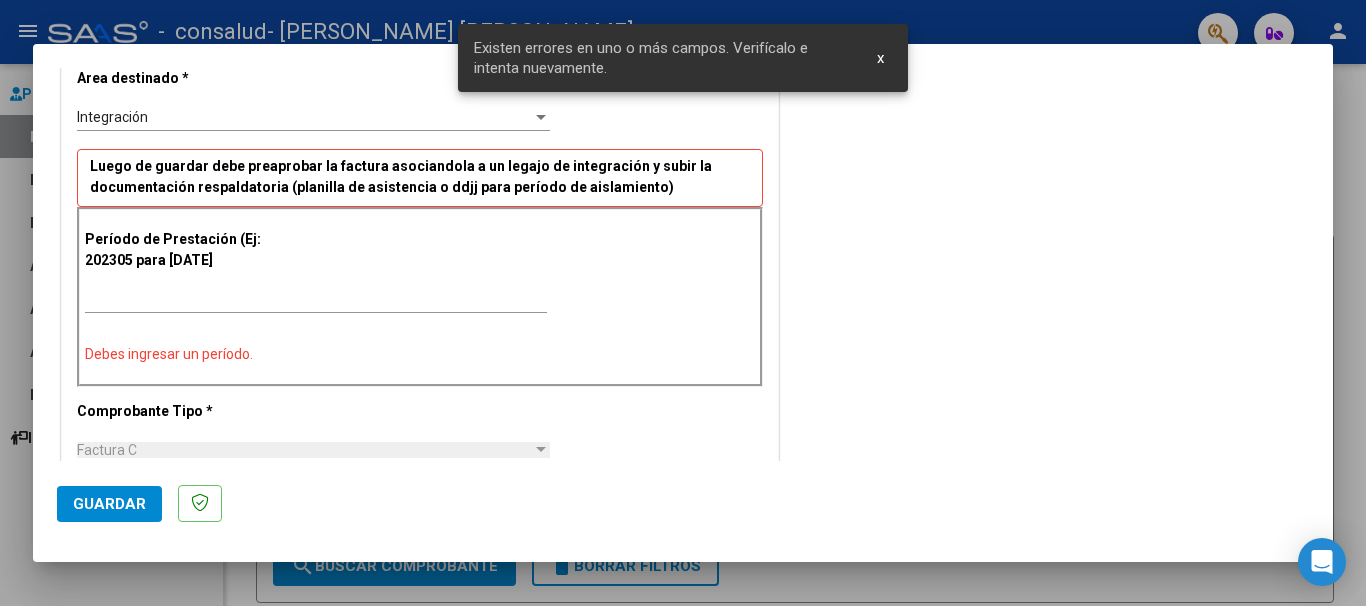 scroll, scrollTop: 413, scrollLeft: 0, axis: vertical 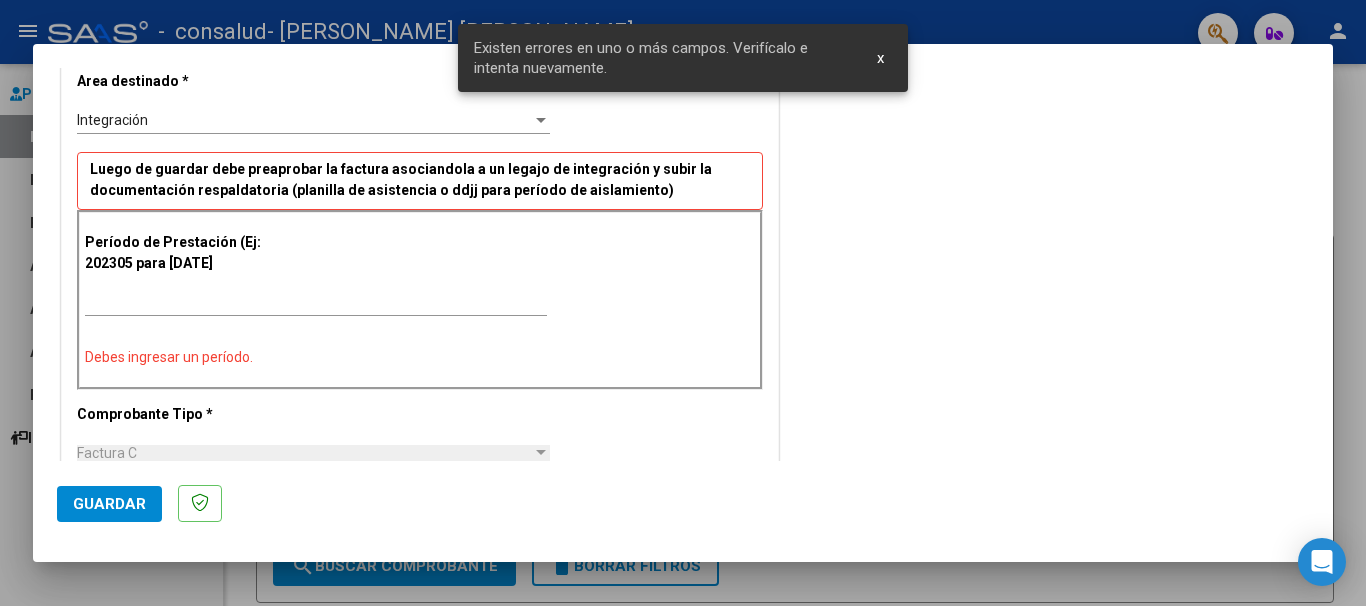 click on "Ingrese el Período de Prestación como indica el ejemplo" at bounding box center (316, 301) 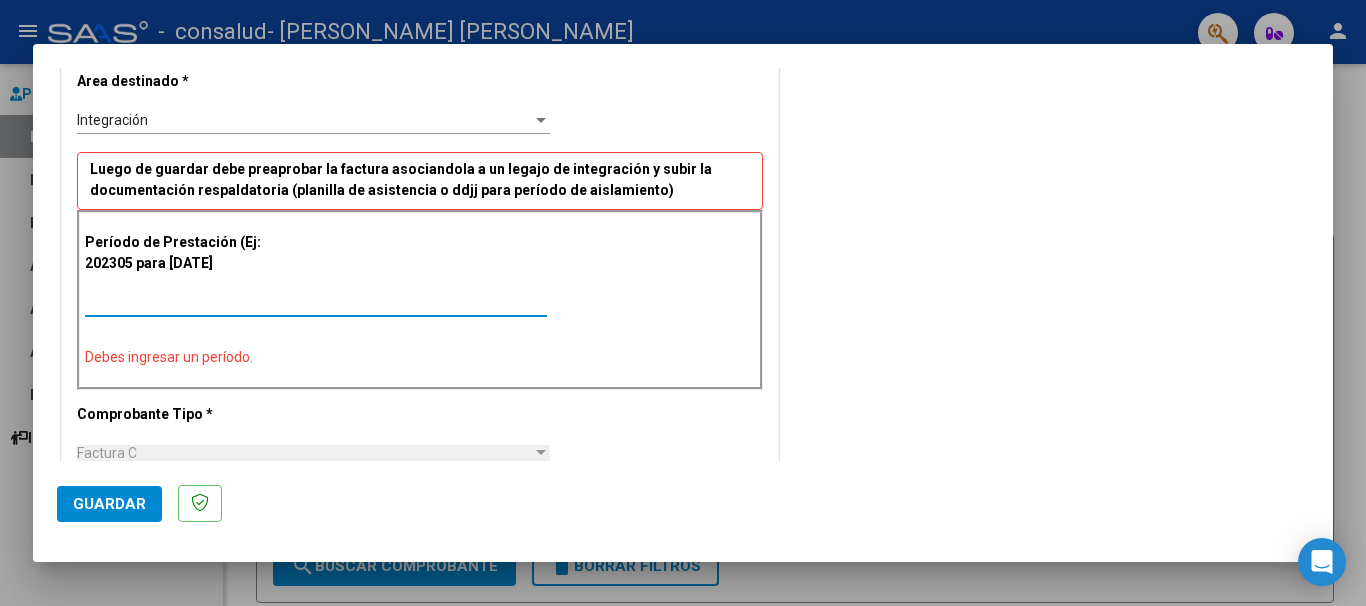 drag, startPoint x: 87, startPoint y: 300, endPoint x: 99, endPoint y: 300, distance: 12 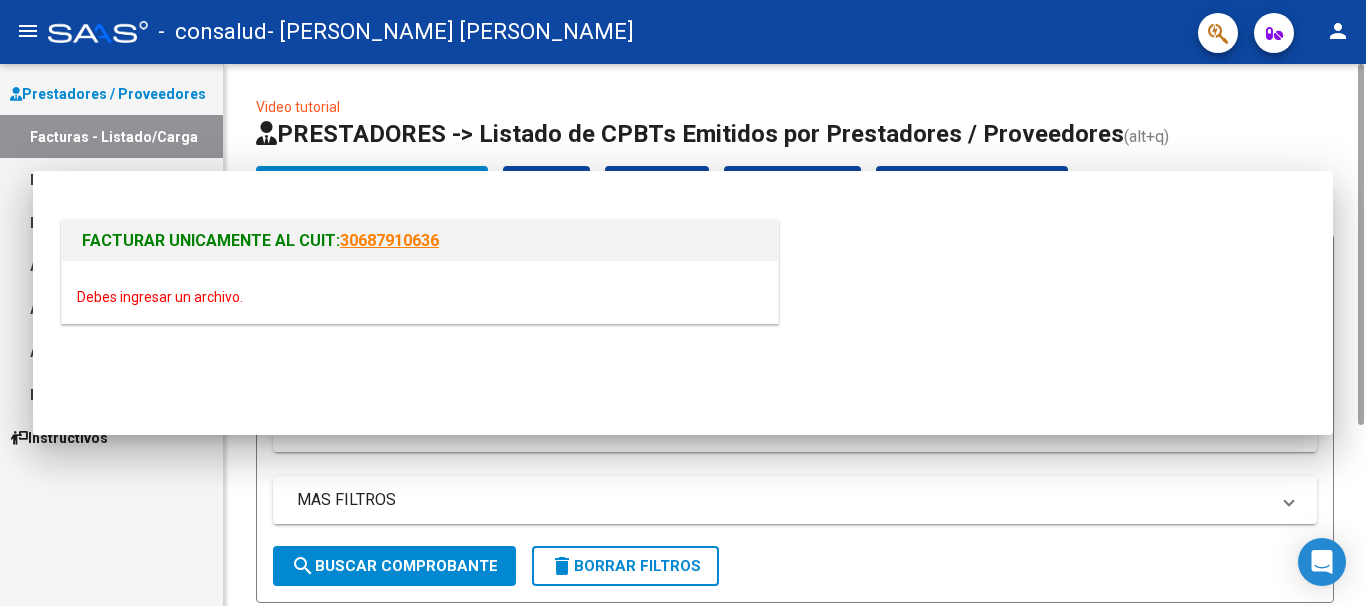 scroll, scrollTop: 0, scrollLeft: 0, axis: both 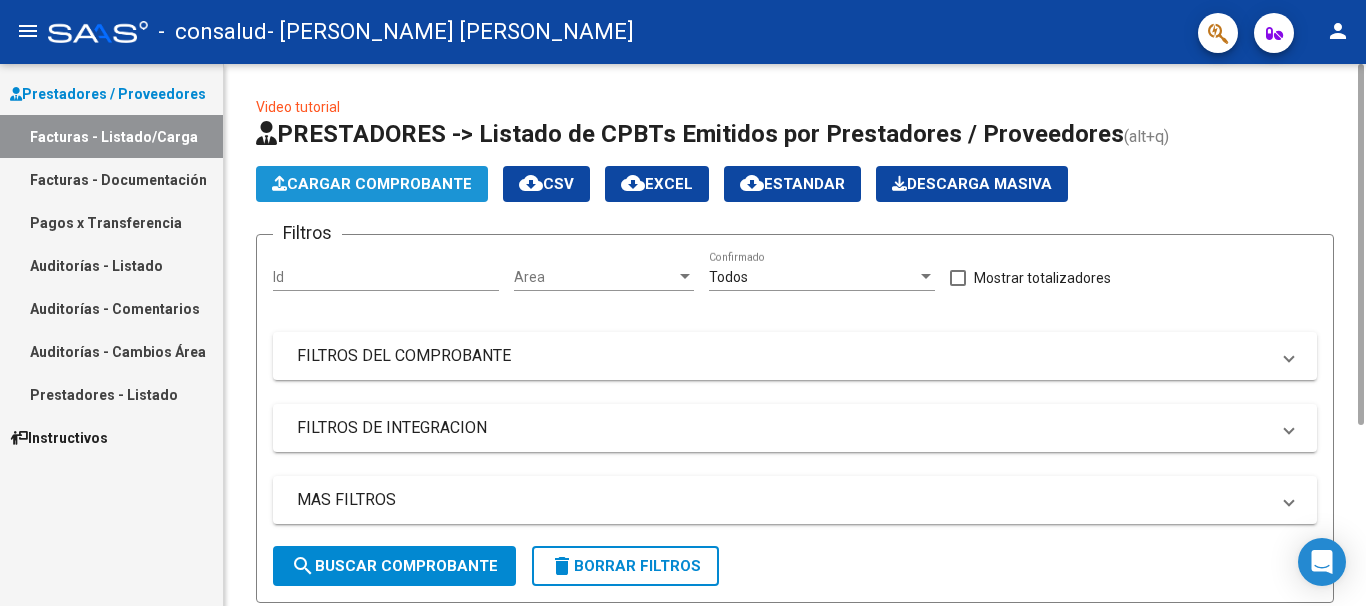 click on "Cargar Comprobante" 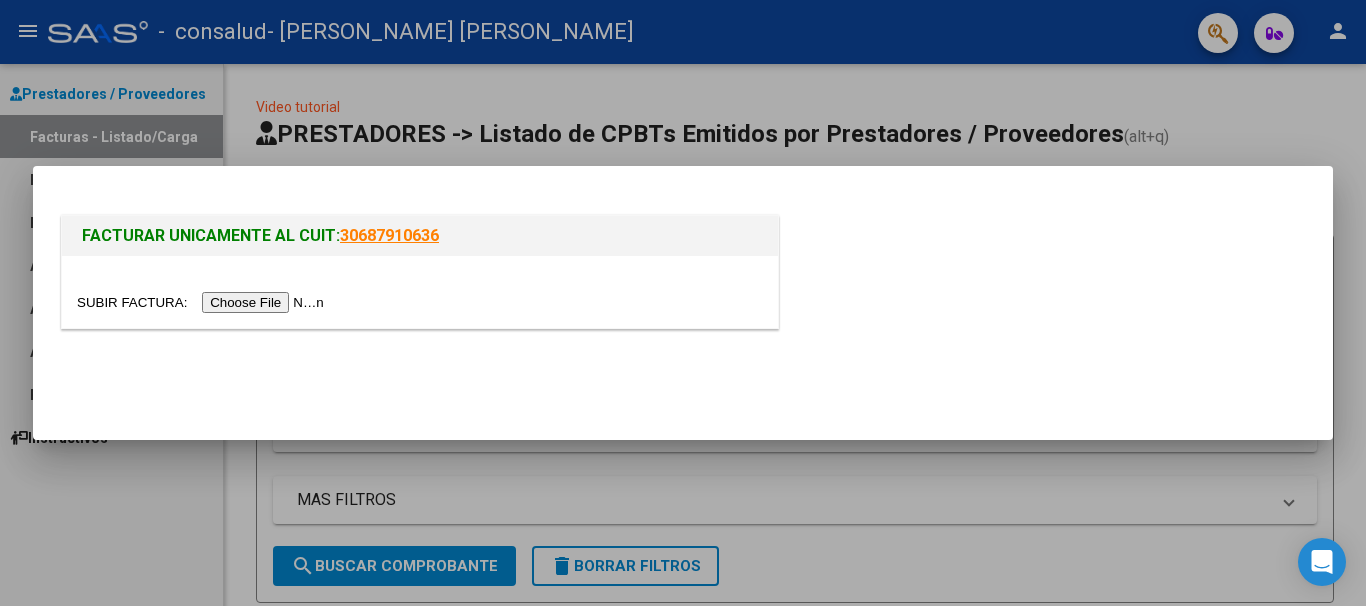 click at bounding box center (203, 302) 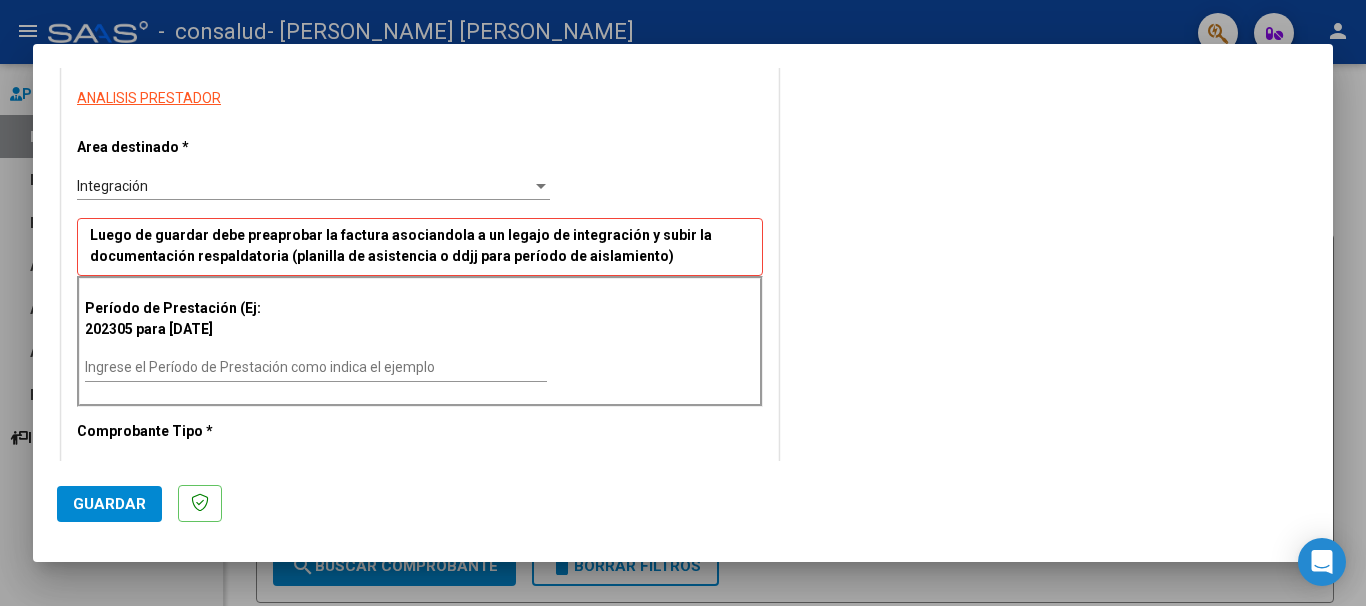 scroll, scrollTop: 306, scrollLeft: 0, axis: vertical 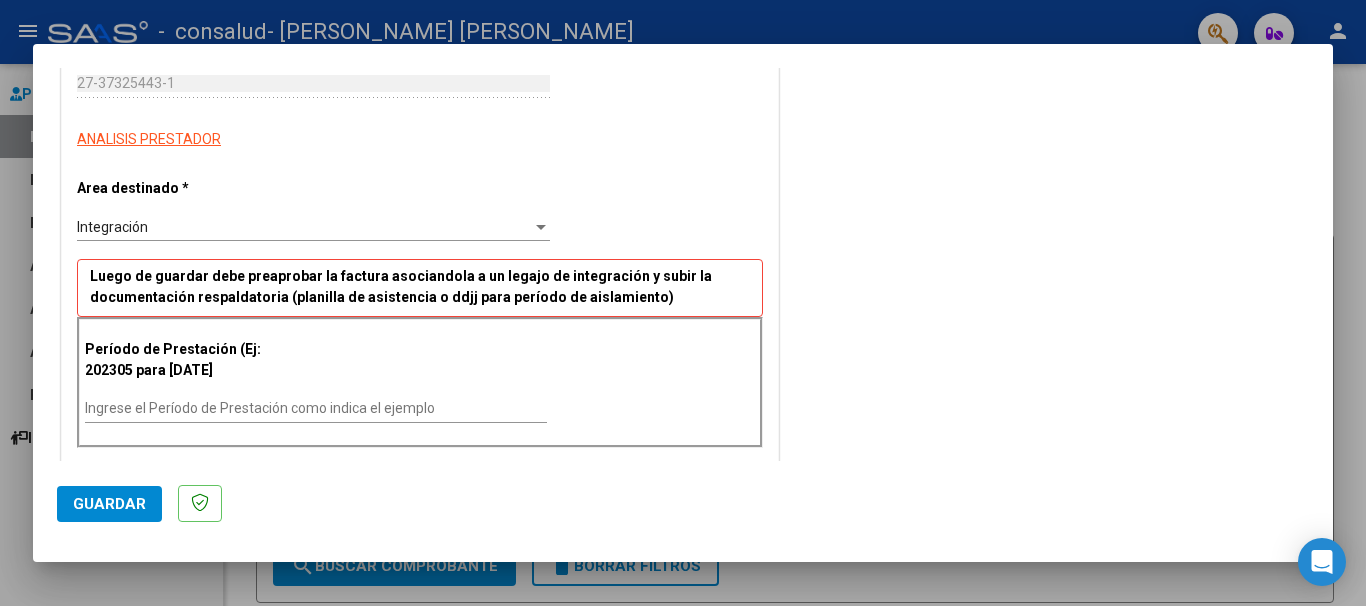 click on "Ingrese el Período de Prestación como indica el ejemplo" at bounding box center [316, 408] 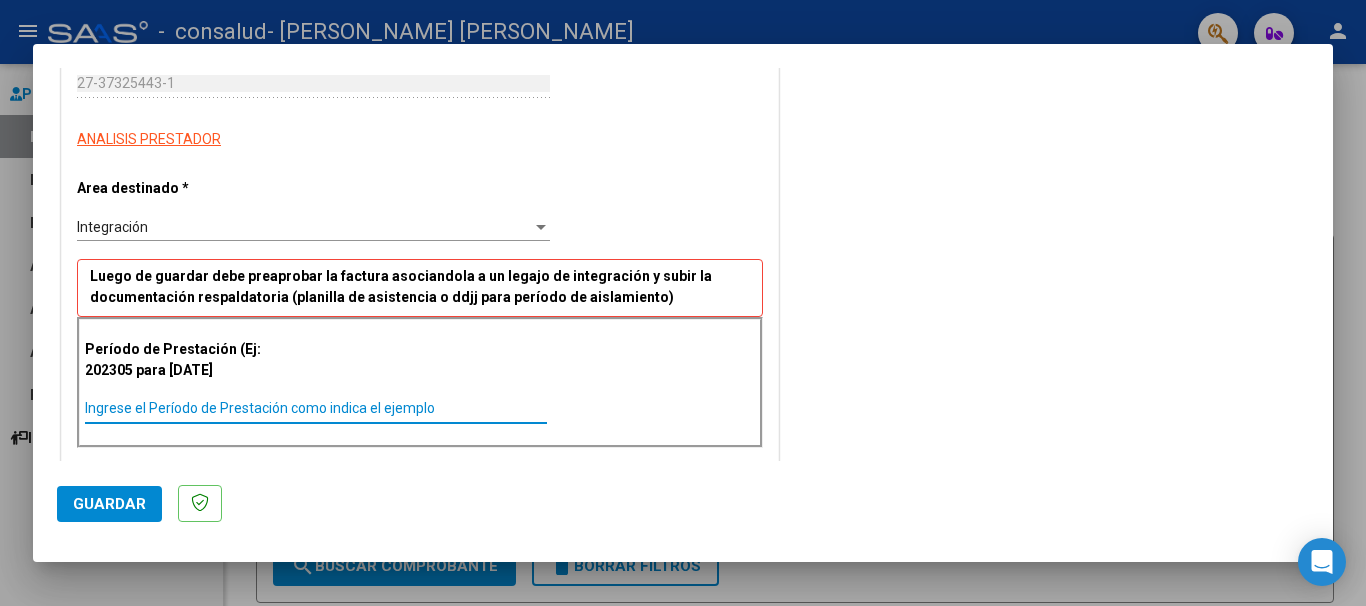 scroll, scrollTop: 408, scrollLeft: 0, axis: vertical 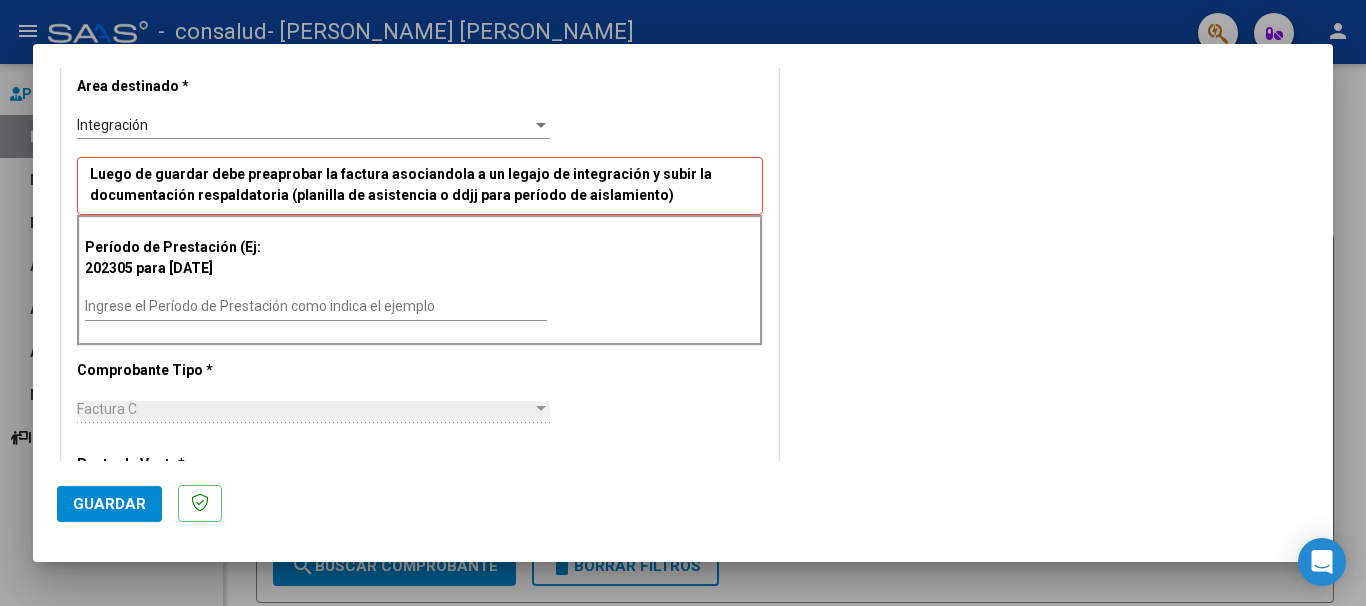 click on "COMENTARIOS Comentarios del Prestador / Gerenciador:" at bounding box center [1046, 481] 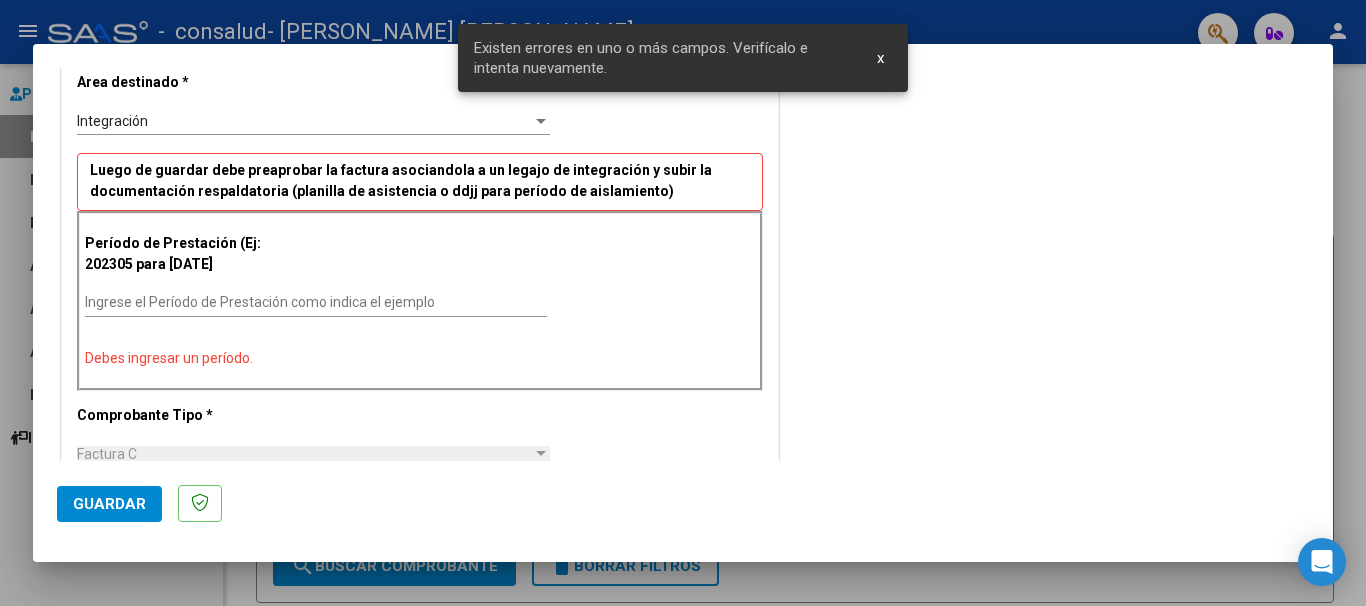 scroll, scrollTop: 413, scrollLeft: 0, axis: vertical 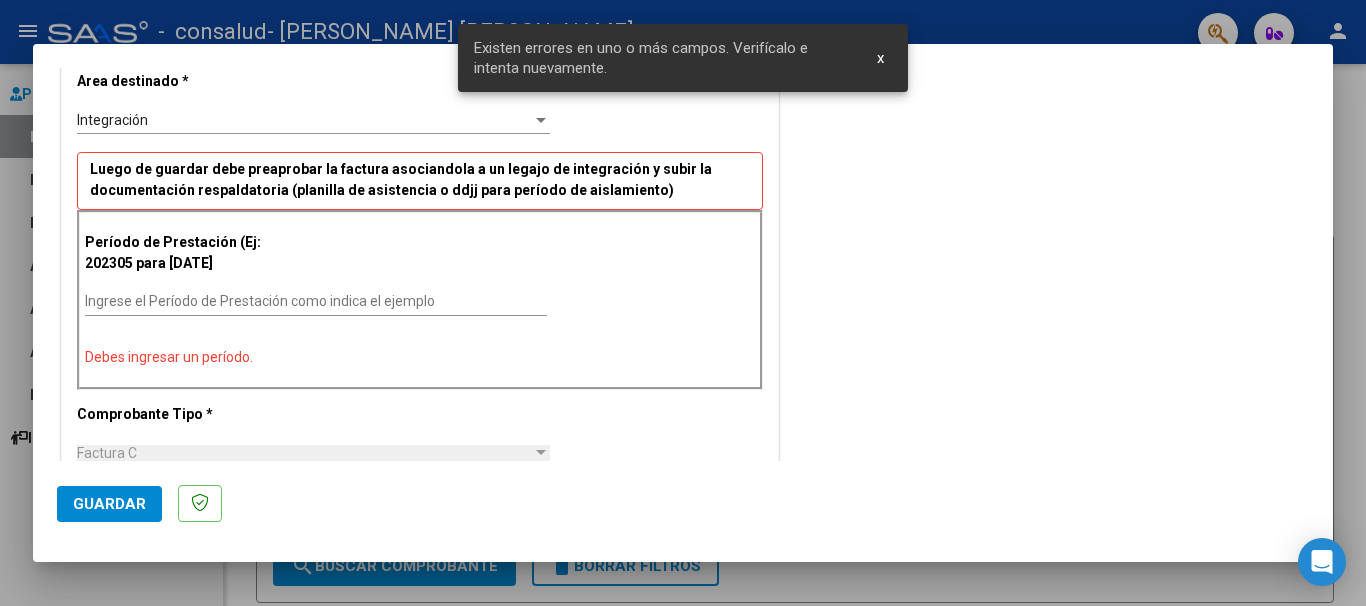click on "Ingrese el Período de Prestación como indica el ejemplo" at bounding box center (316, 302) 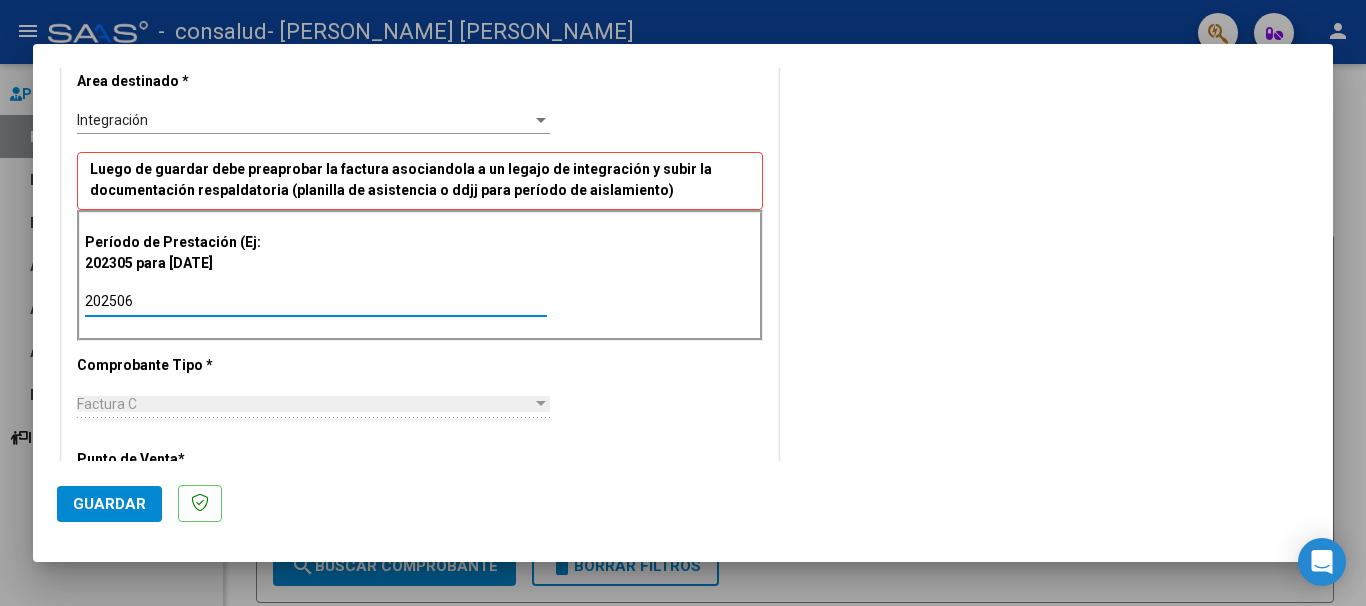 type on "202506" 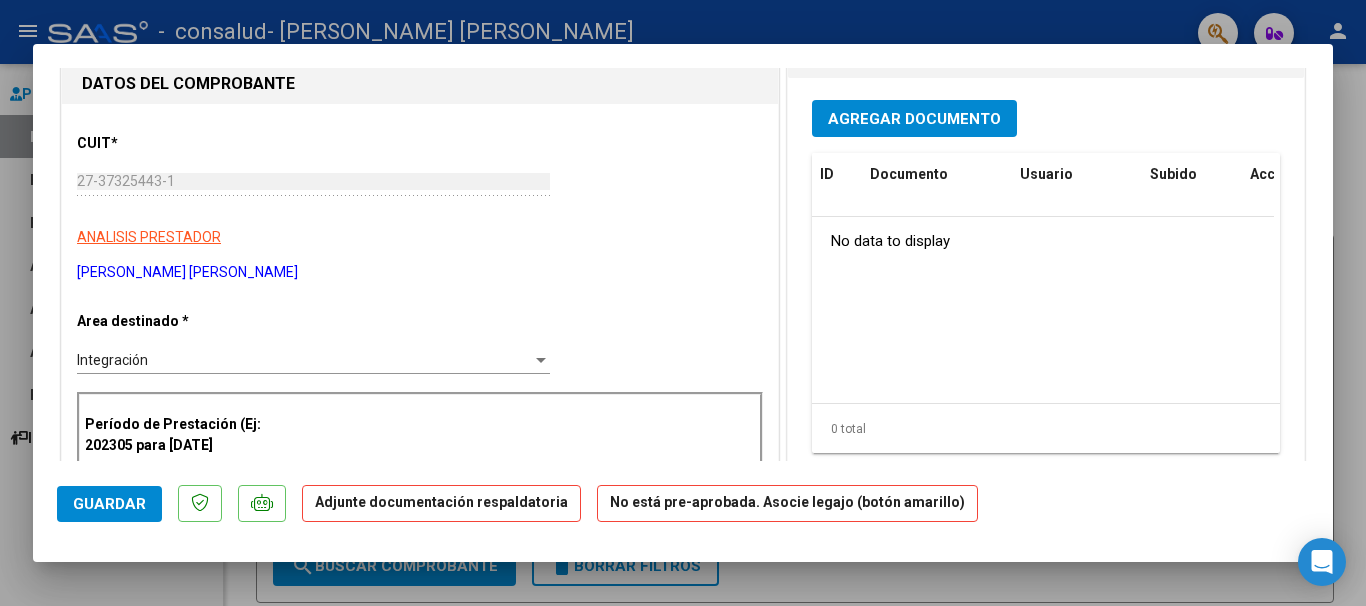 scroll, scrollTop: 204, scrollLeft: 0, axis: vertical 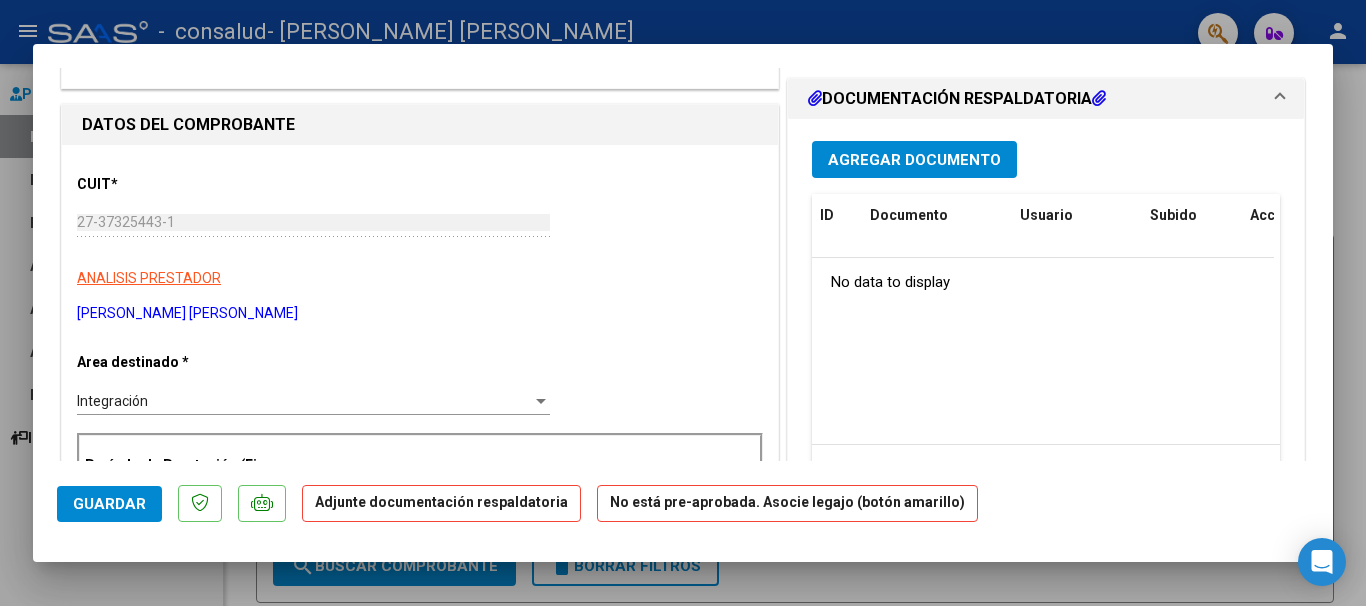 click on "Agregar Documento" at bounding box center [914, 160] 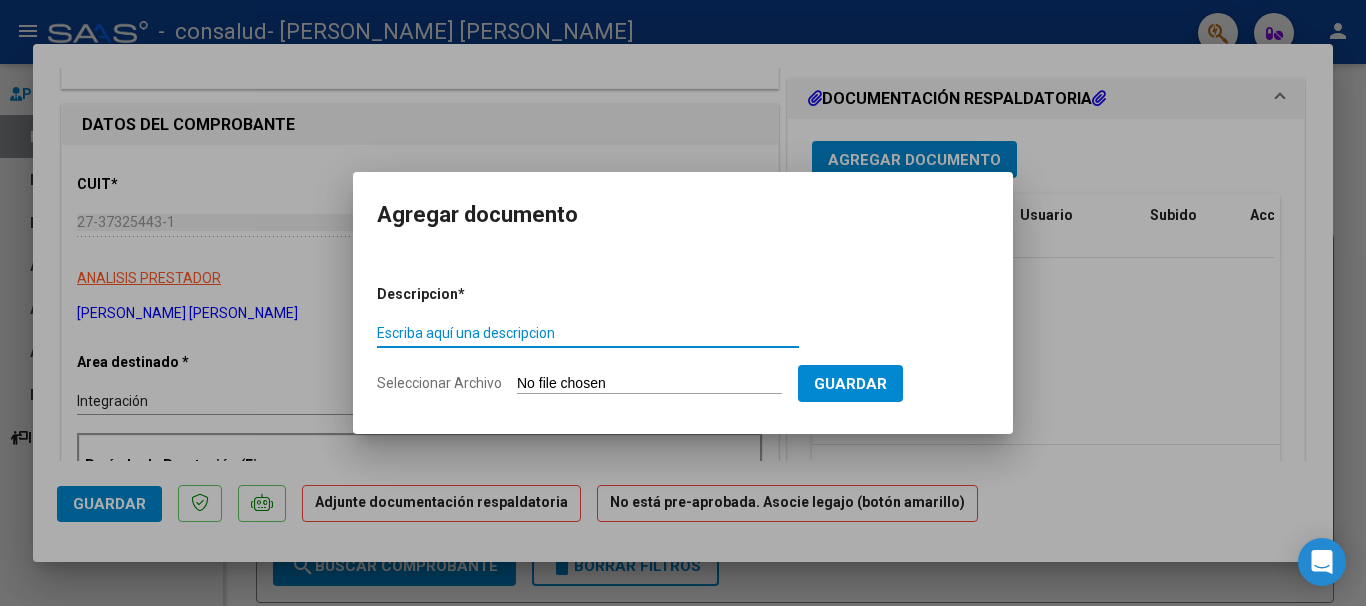 click on "Seleccionar Archivo" at bounding box center (649, 384) 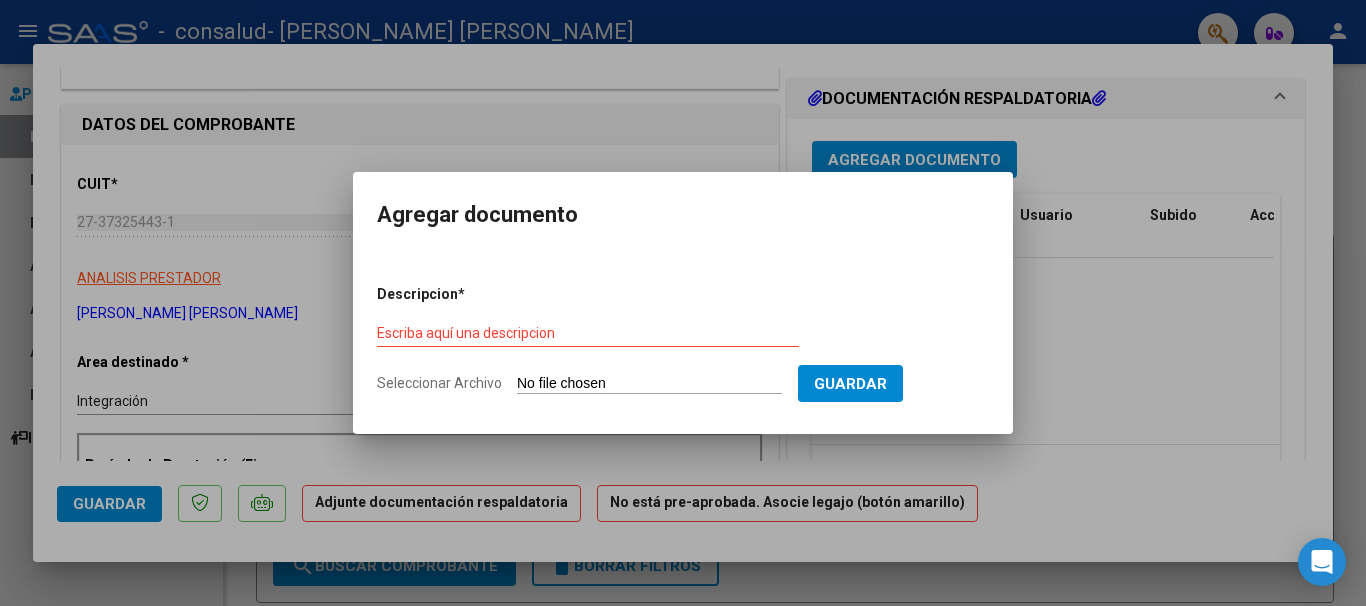 type on "C:\fakepath\Asistencia [PERSON_NAME].pdf" 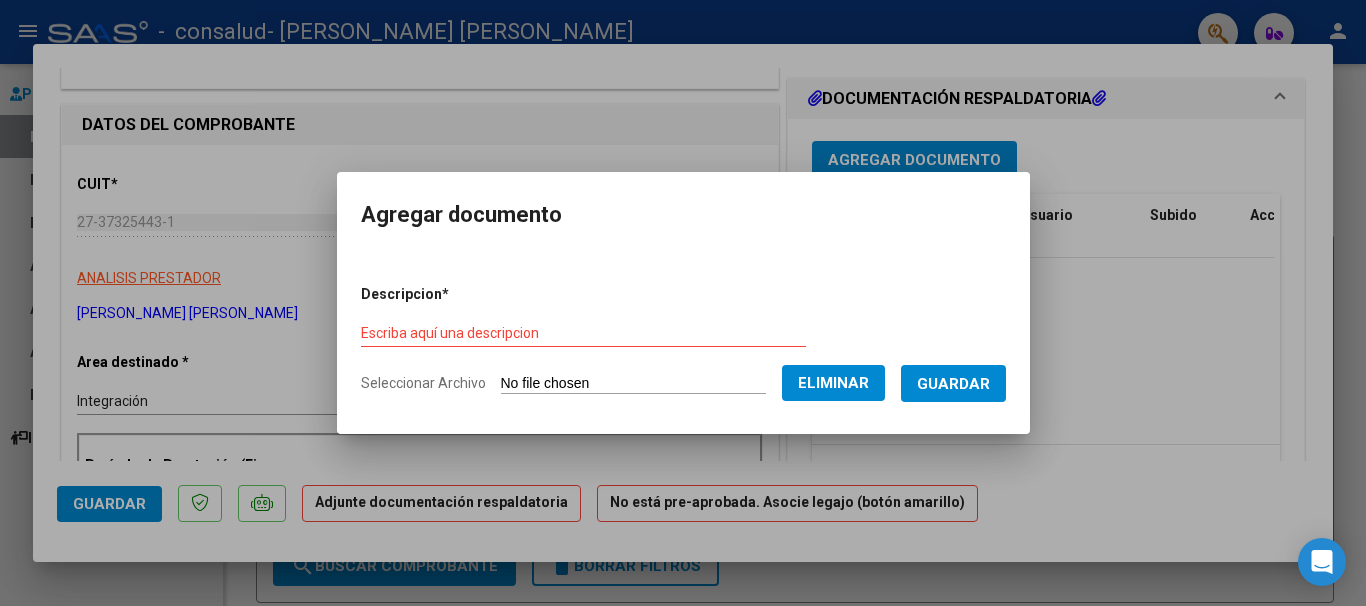 click on "Guardar" at bounding box center (953, 384) 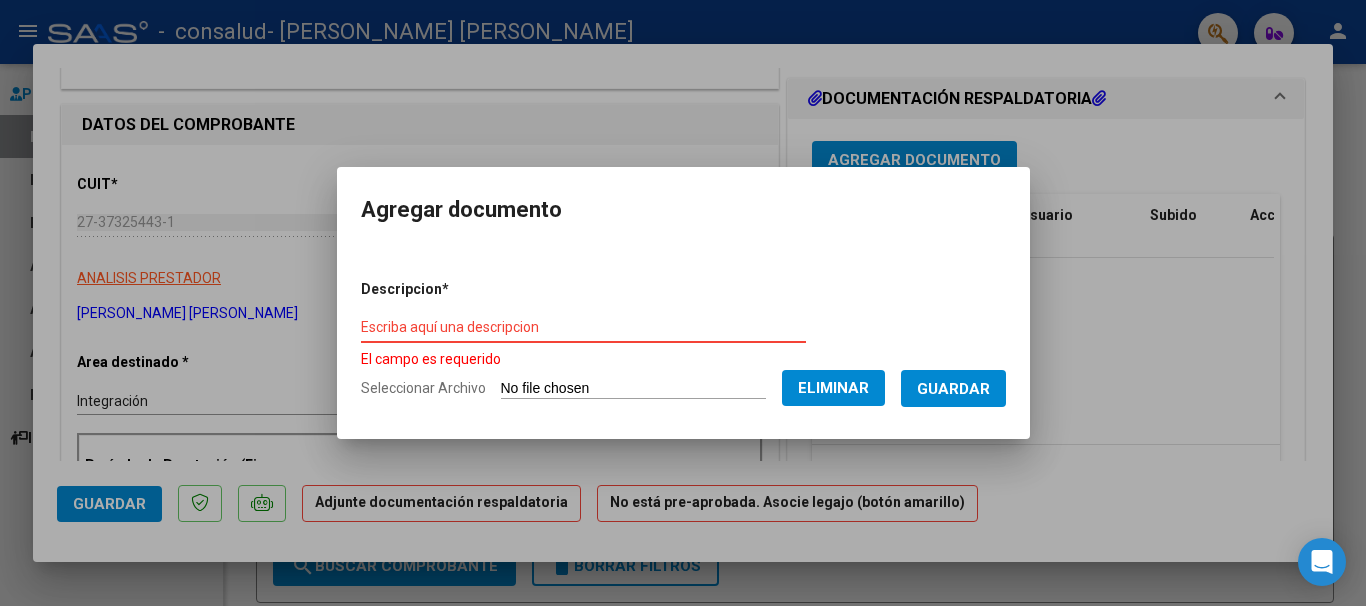 click on "Escriba aquí una descripcion" at bounding box center (583, 327) 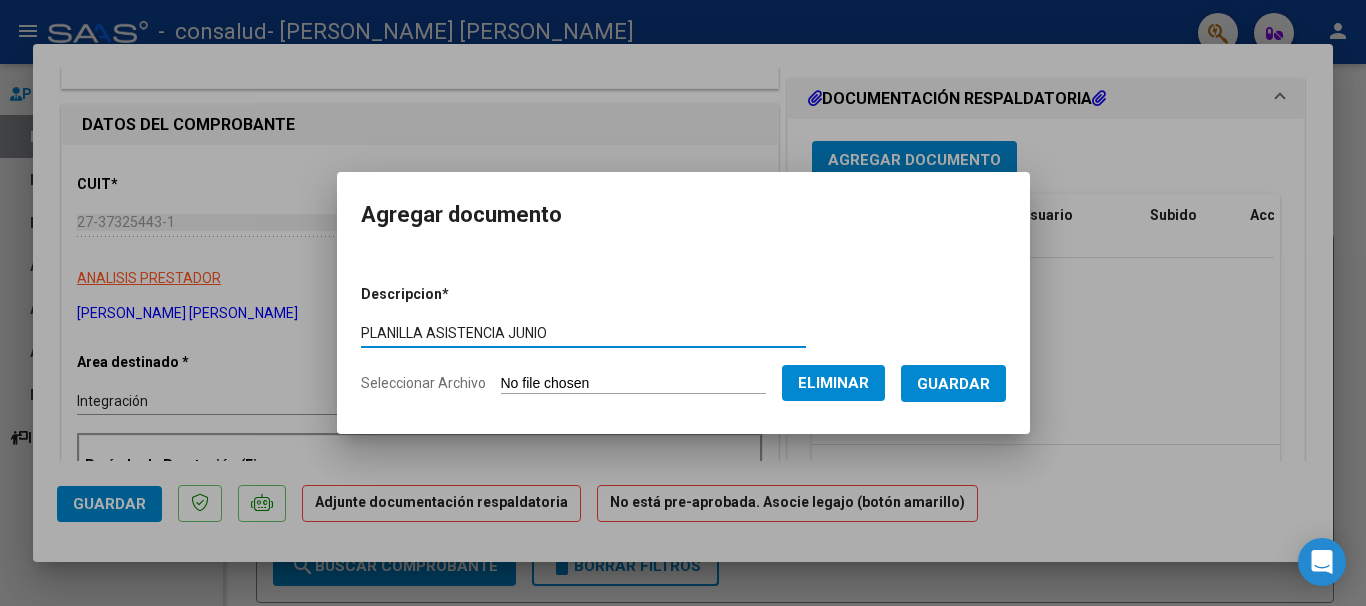 type on "PLANILLA ASISTENCIA JUNIO" 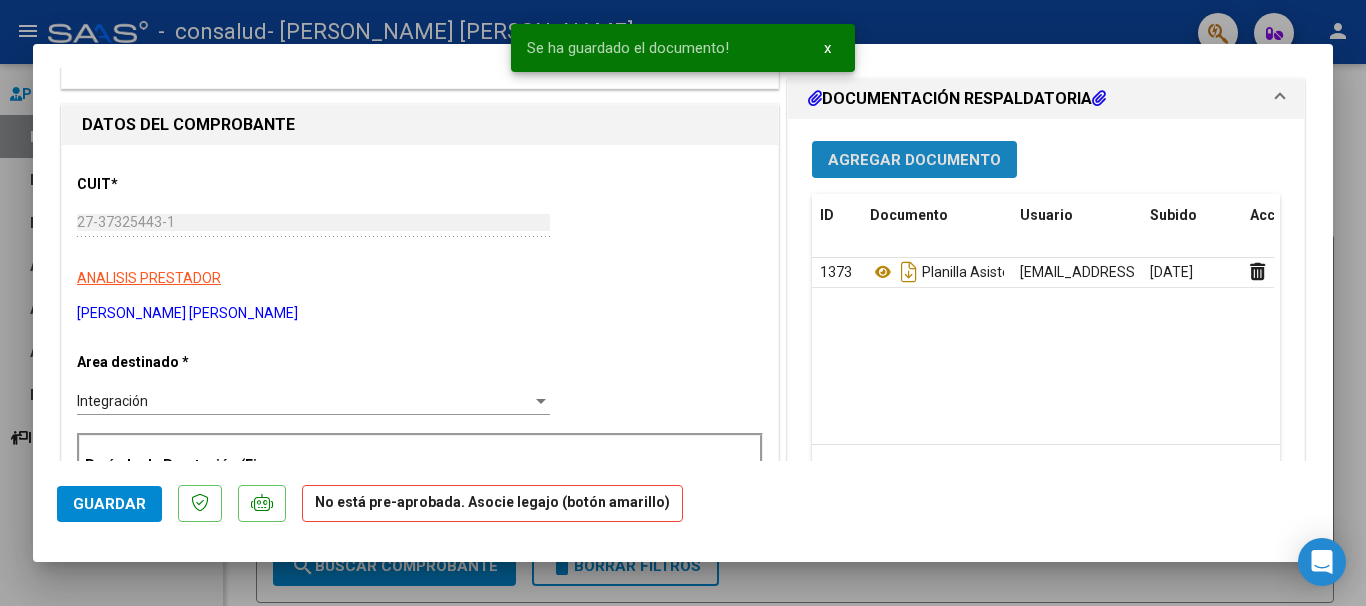 click on "Agregar Documento" at bounding box center (914, 160) 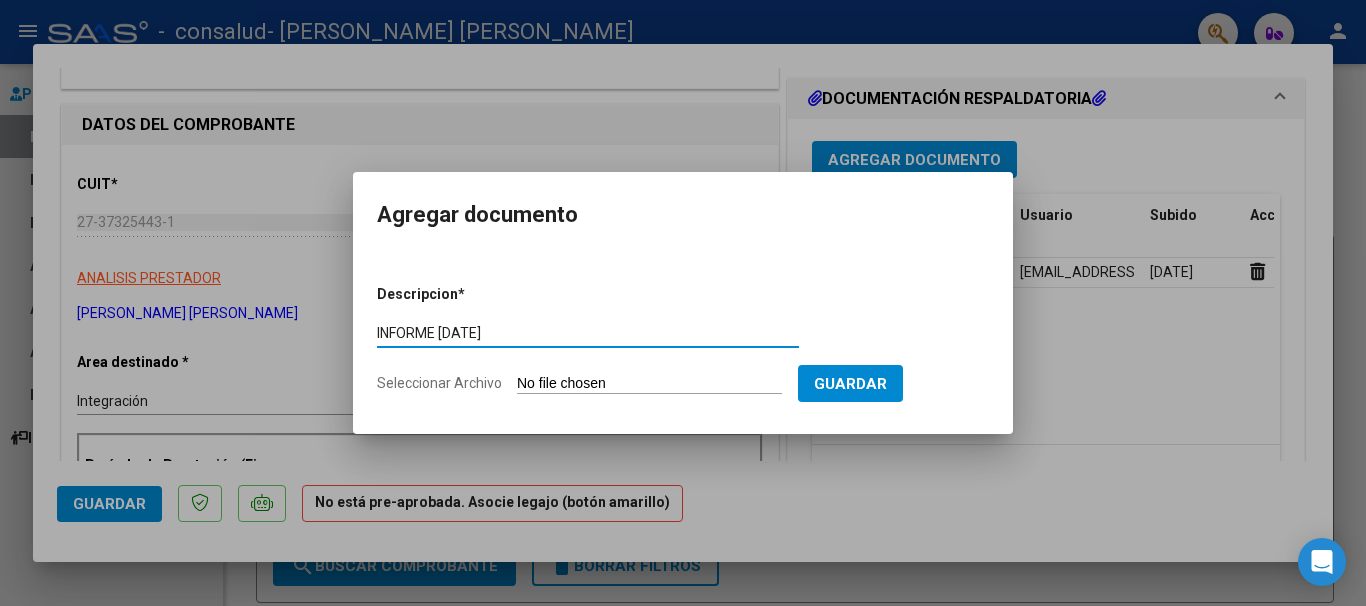 type on "INFORME [DATE]" 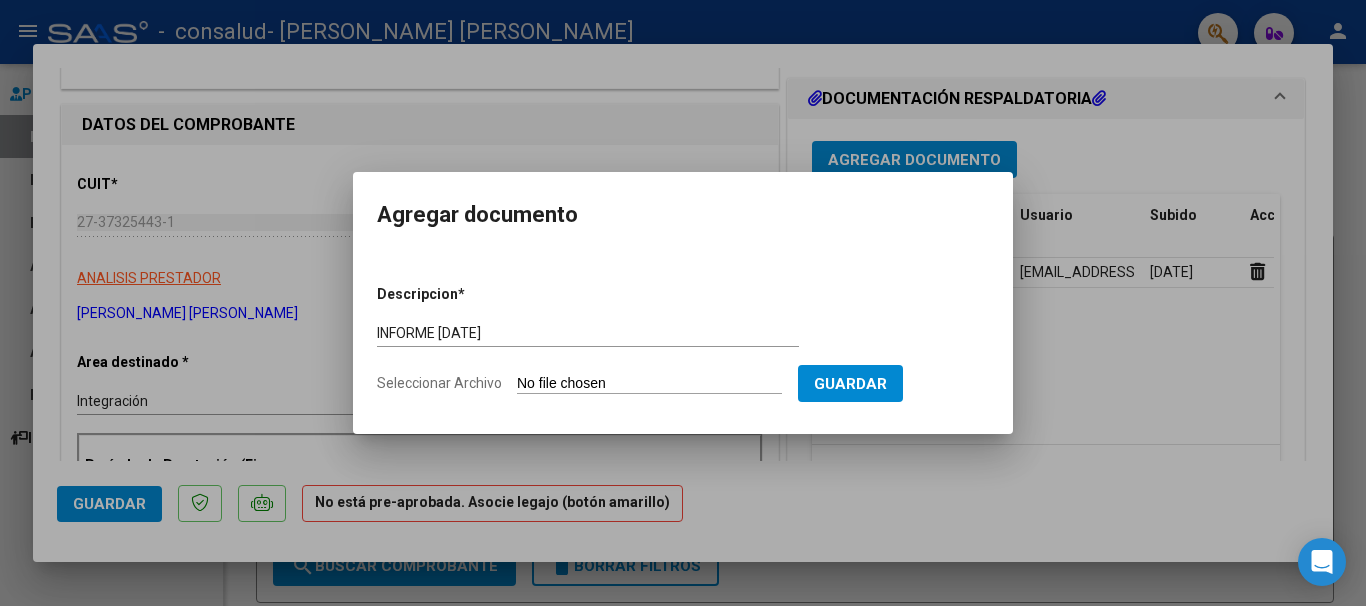 type on "C:\fakepath\informe semestral [PERSON_NAME] 2025.pdf" 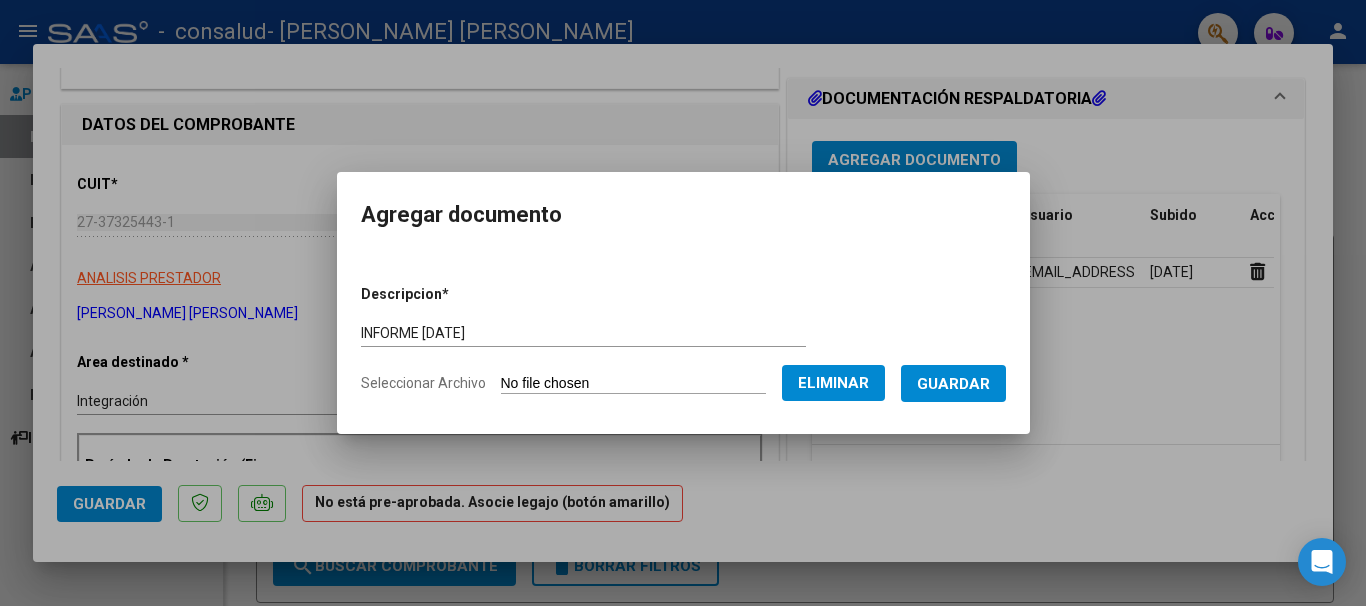click on "Guardar" at bounding box center [953, 384] 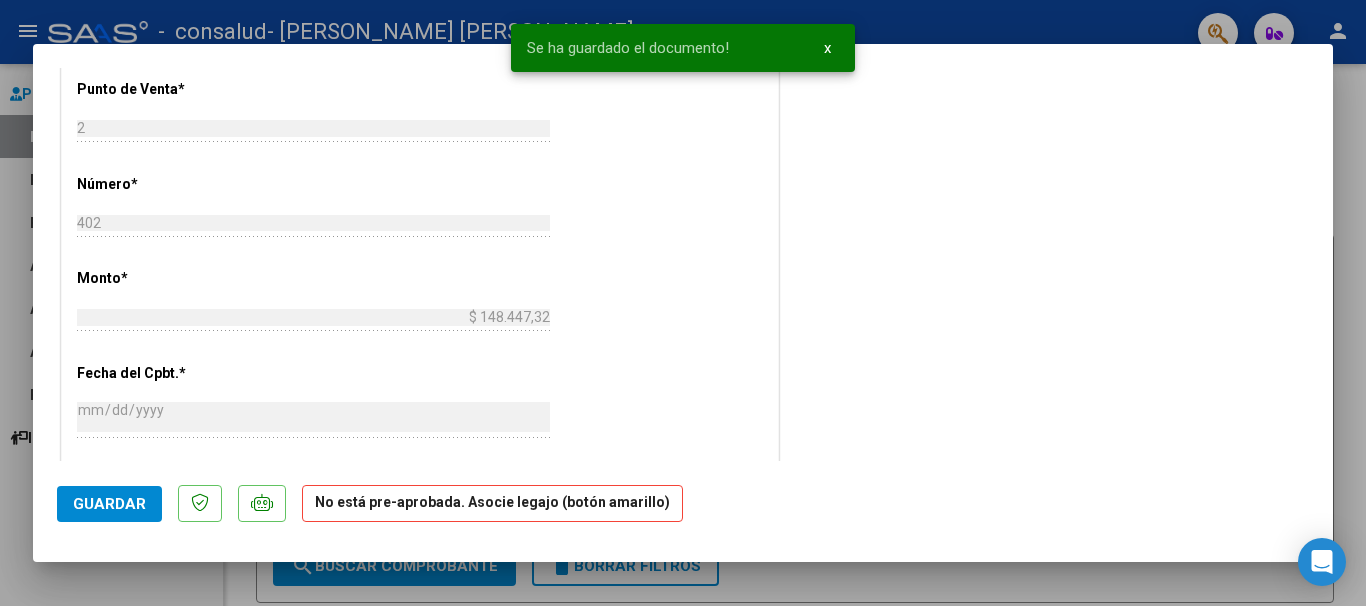 scroll, scrollTop: 816, scrollLeft: 0, axis: vertical 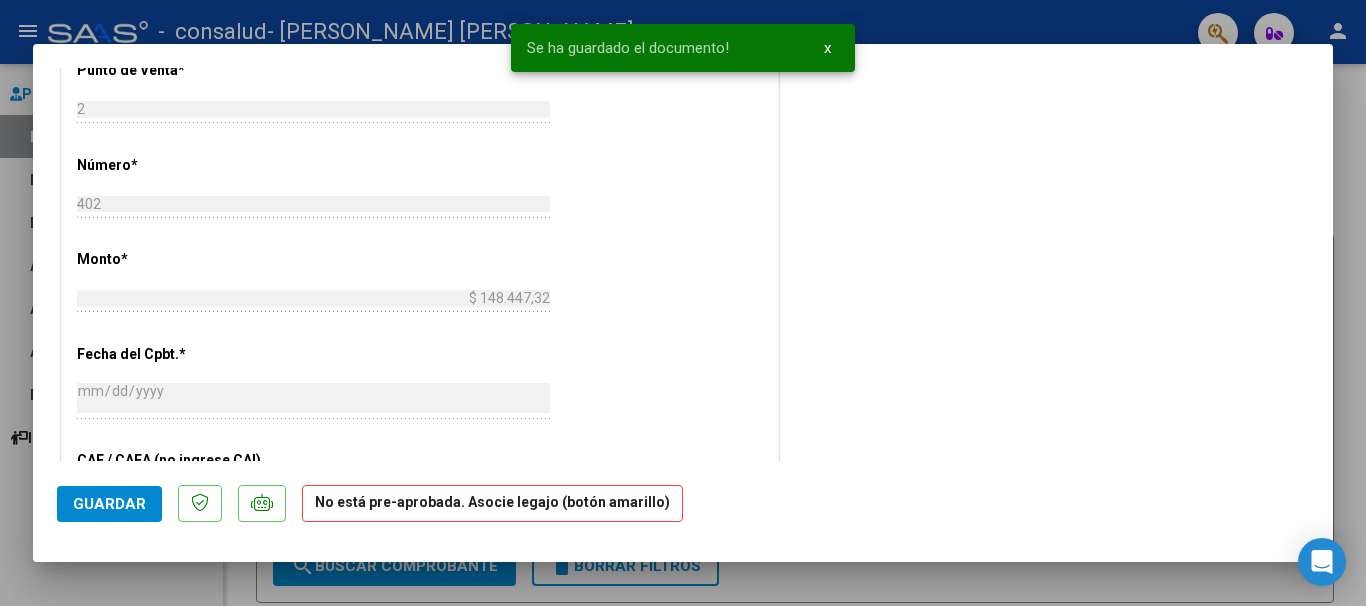 click on "Guardar" 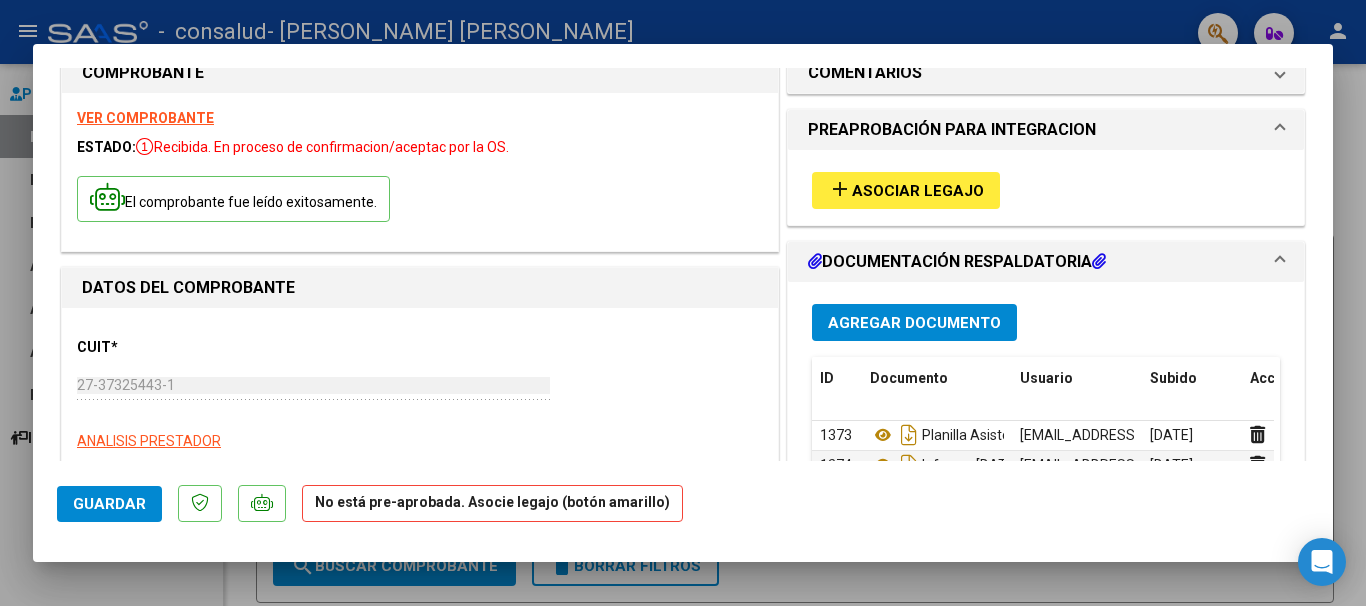 scroll, scrollTop: 0, scrollLeft: 0, axis: both 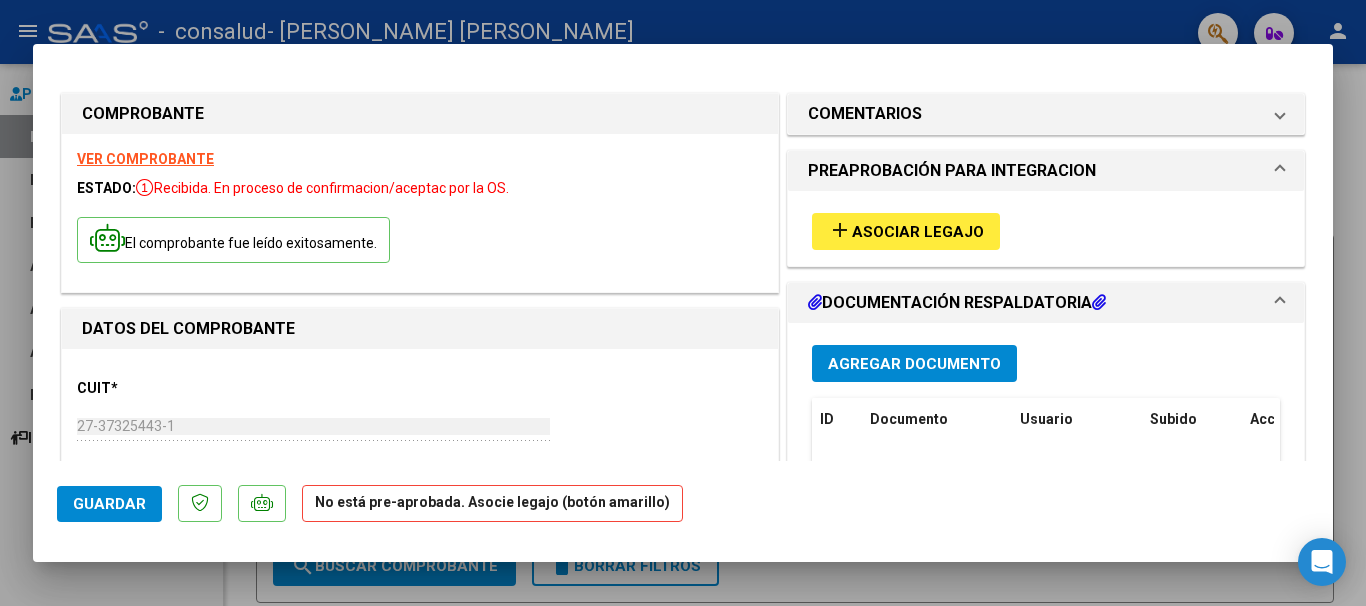 click at bounding box center (683, 303) 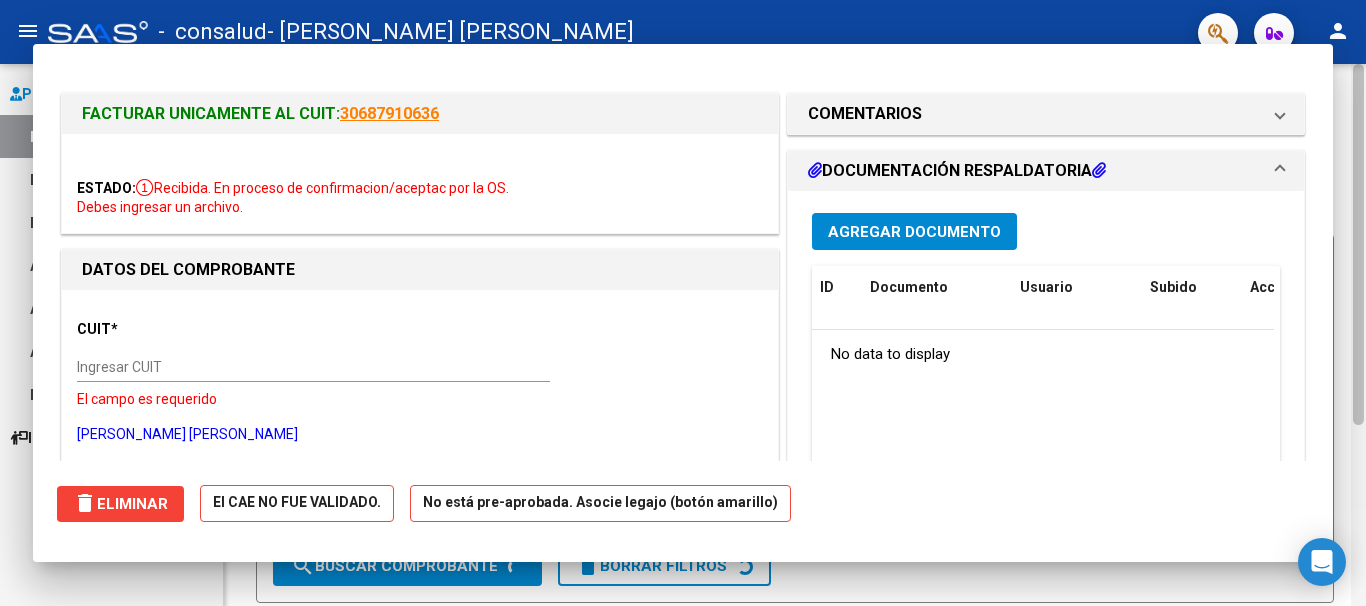 click 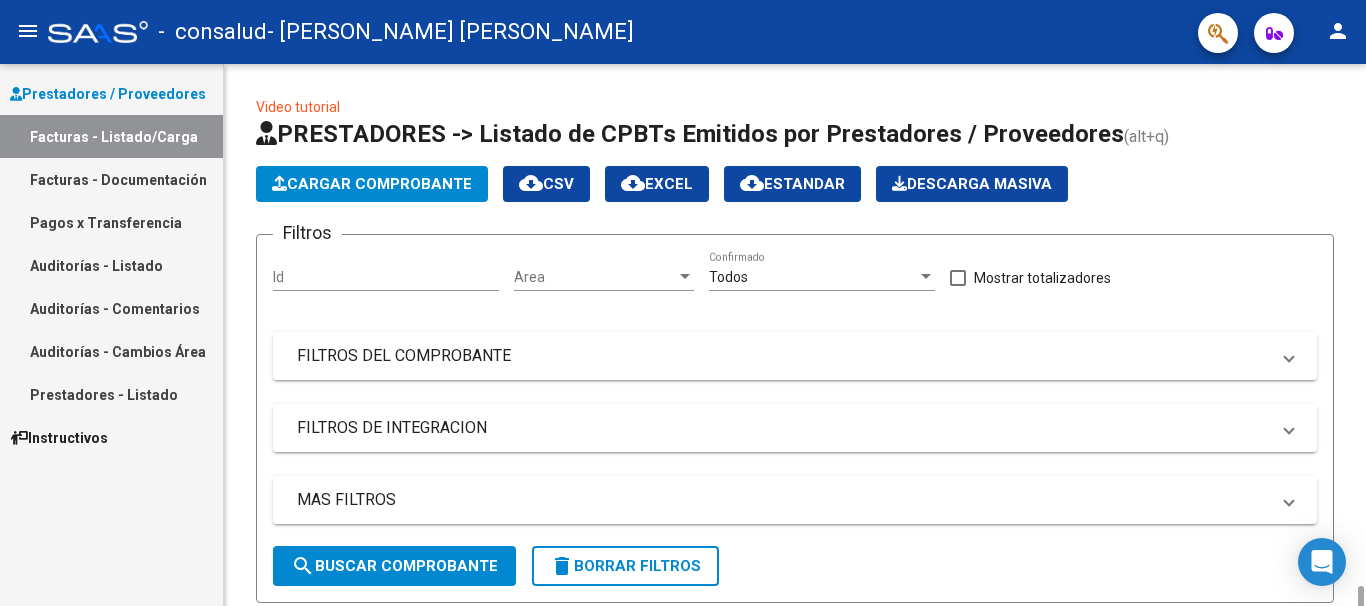scroll, scrollTop: 320, scrollLeft: 0, axis: vertical 